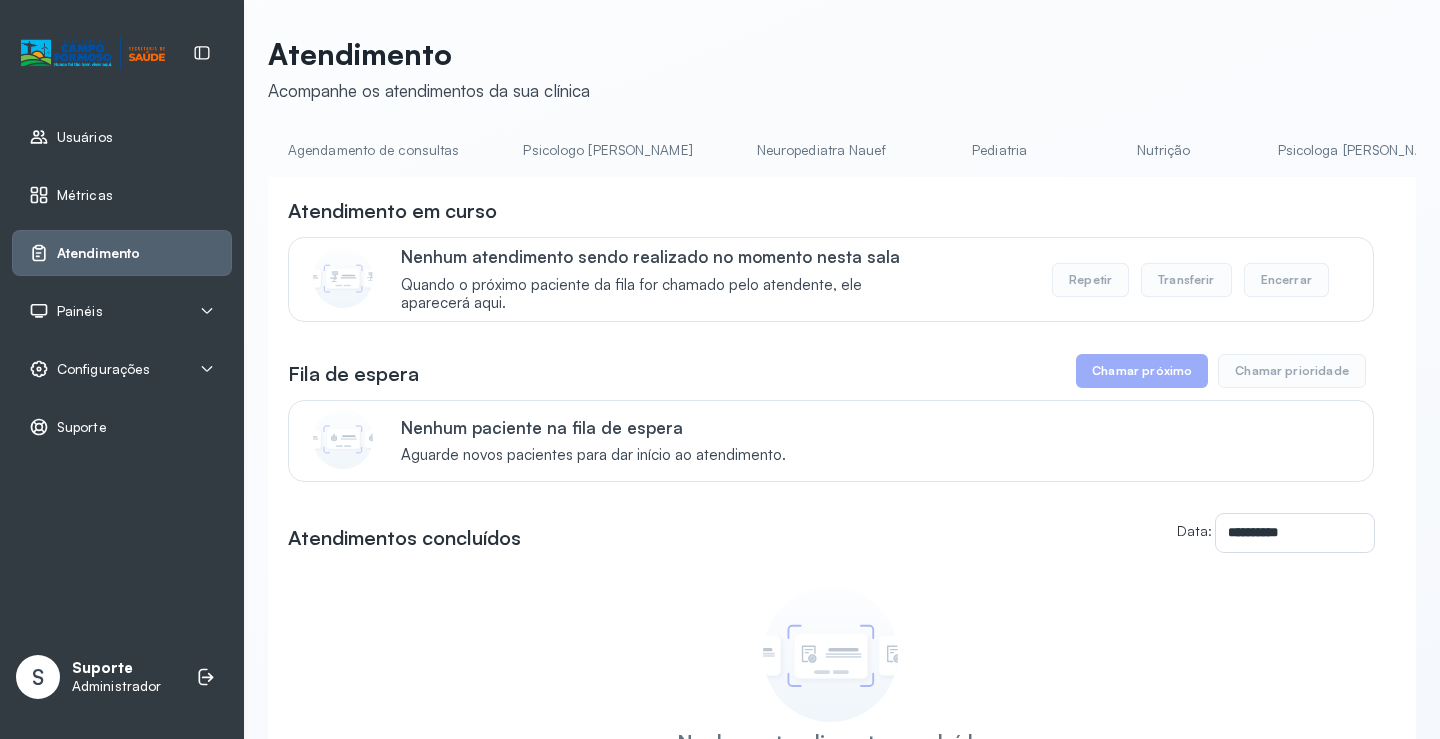scroll, scrollTop: 0, scrollLeft: 0, axis: both 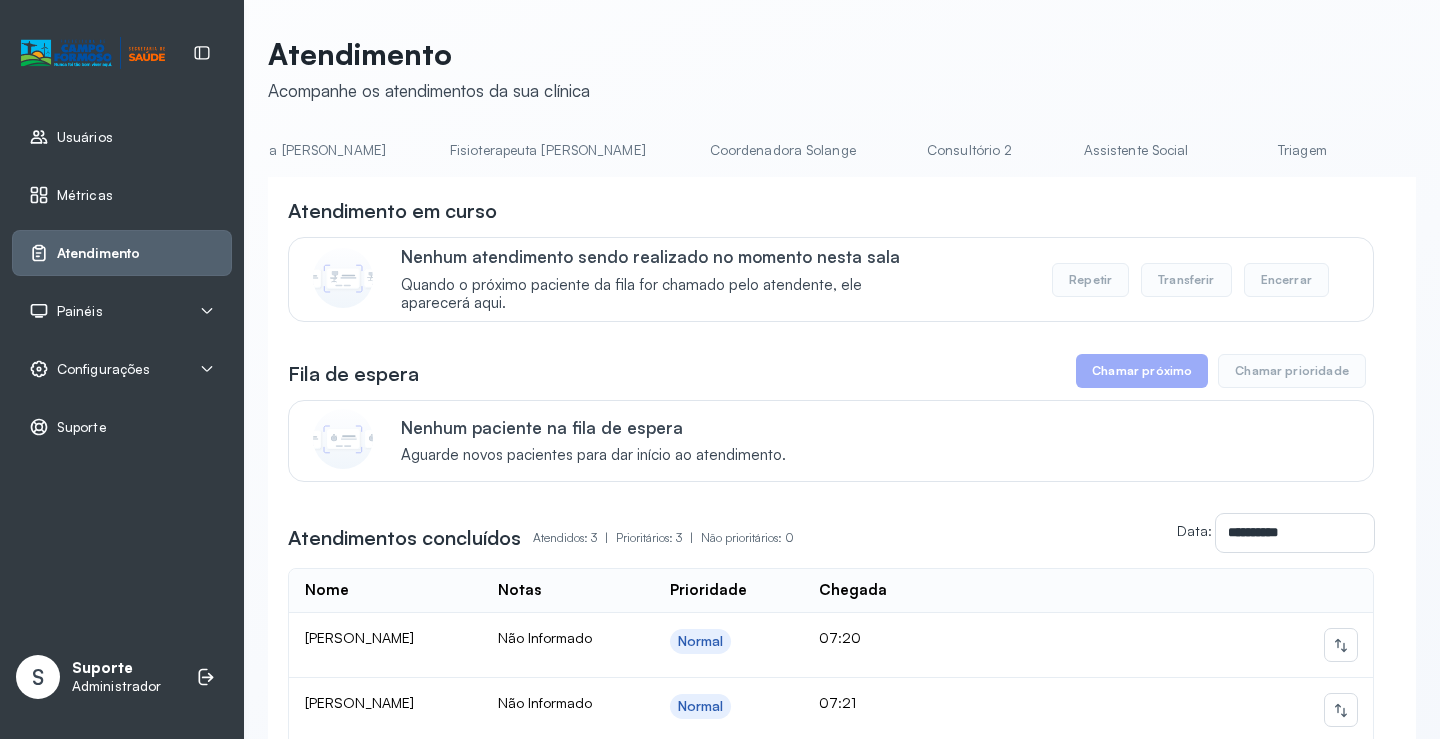 click on "Triagem" at bounding box center [1302, 150] 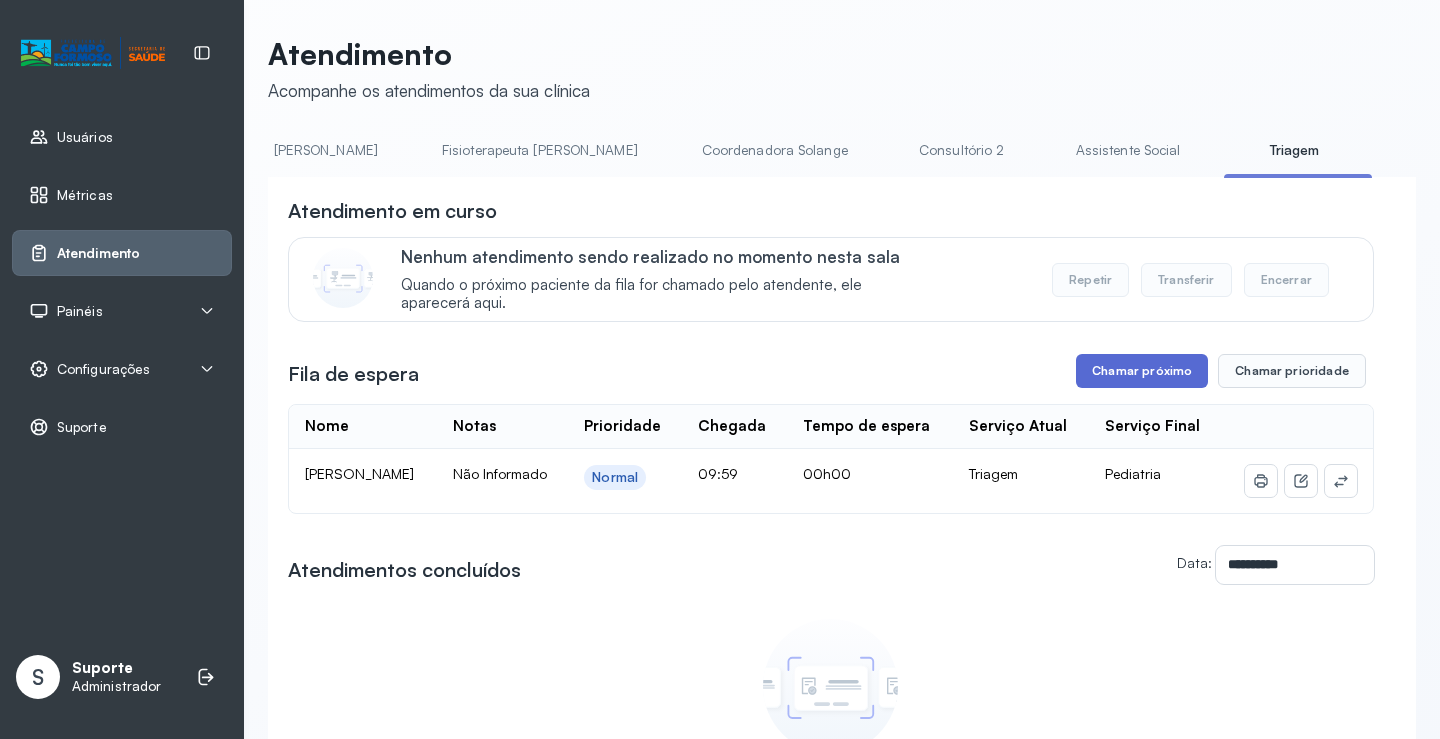 click on "Chamar próximo" at bounding box center (1142, 371) 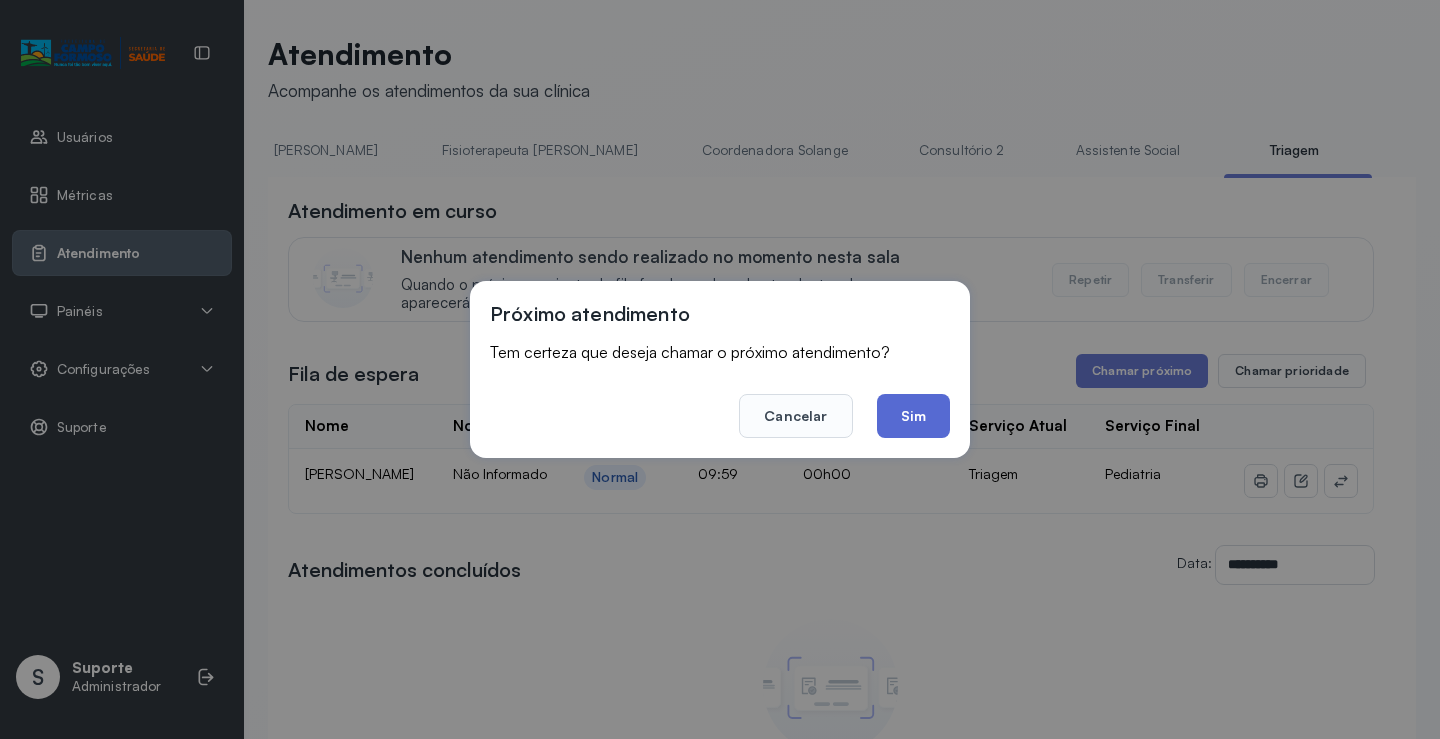 click on "Sim" 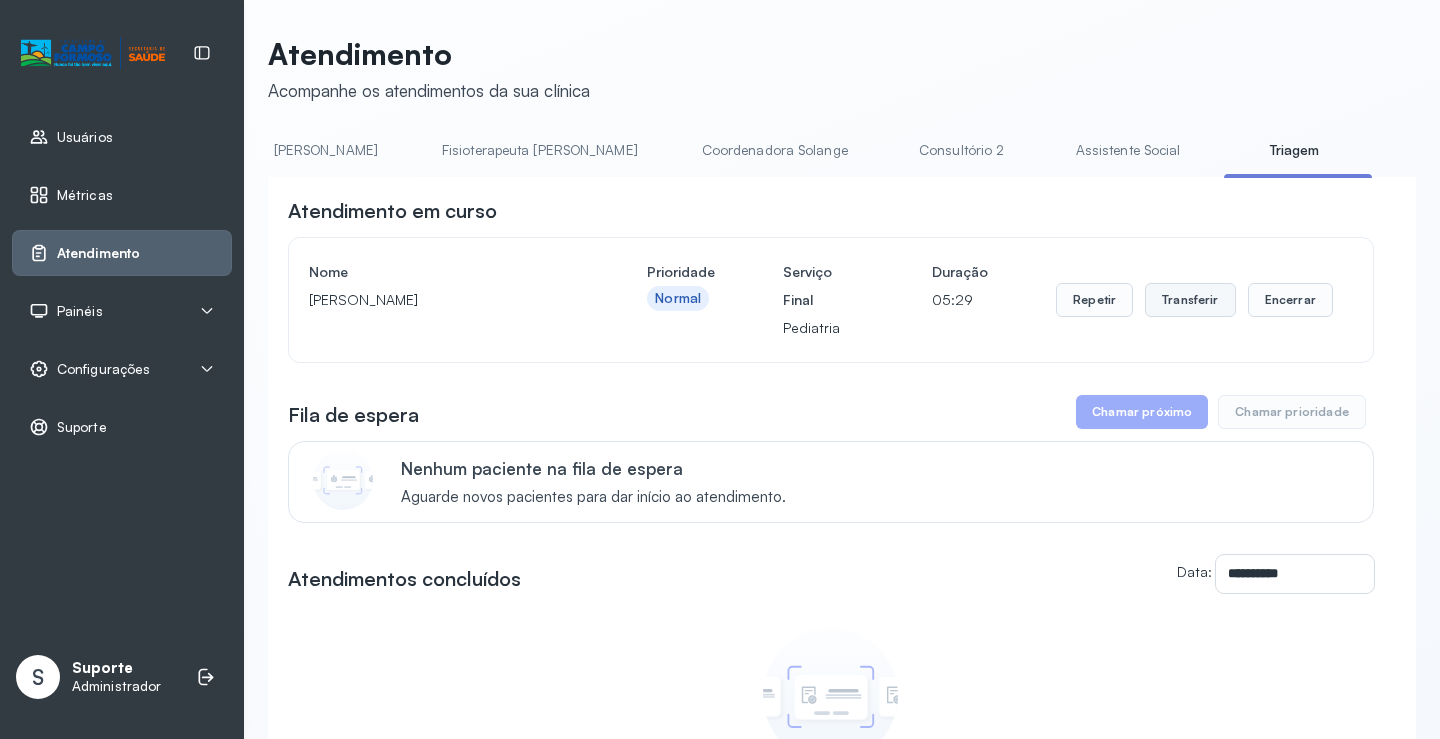 click on "Transferir" at bounding box center [1190, 300] 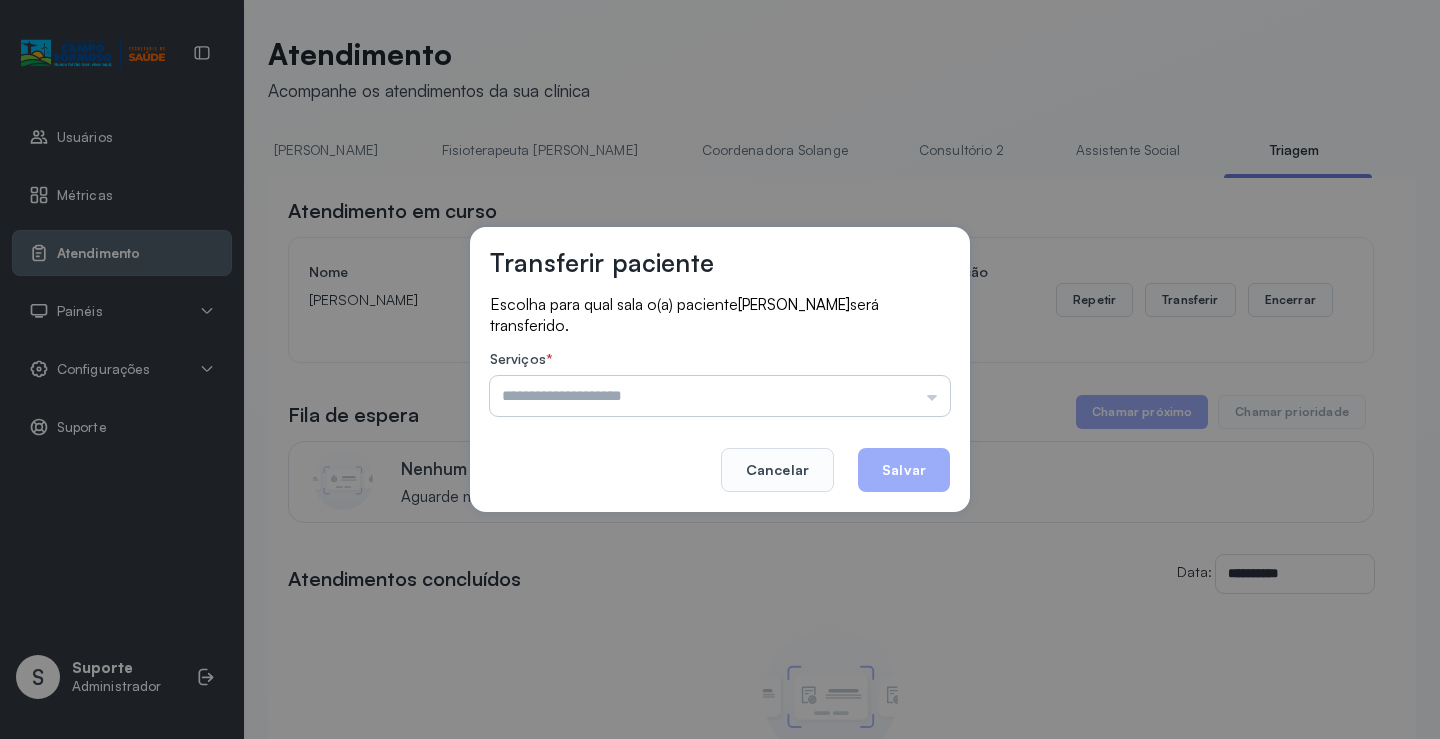 click at bounding box center (720, 396) 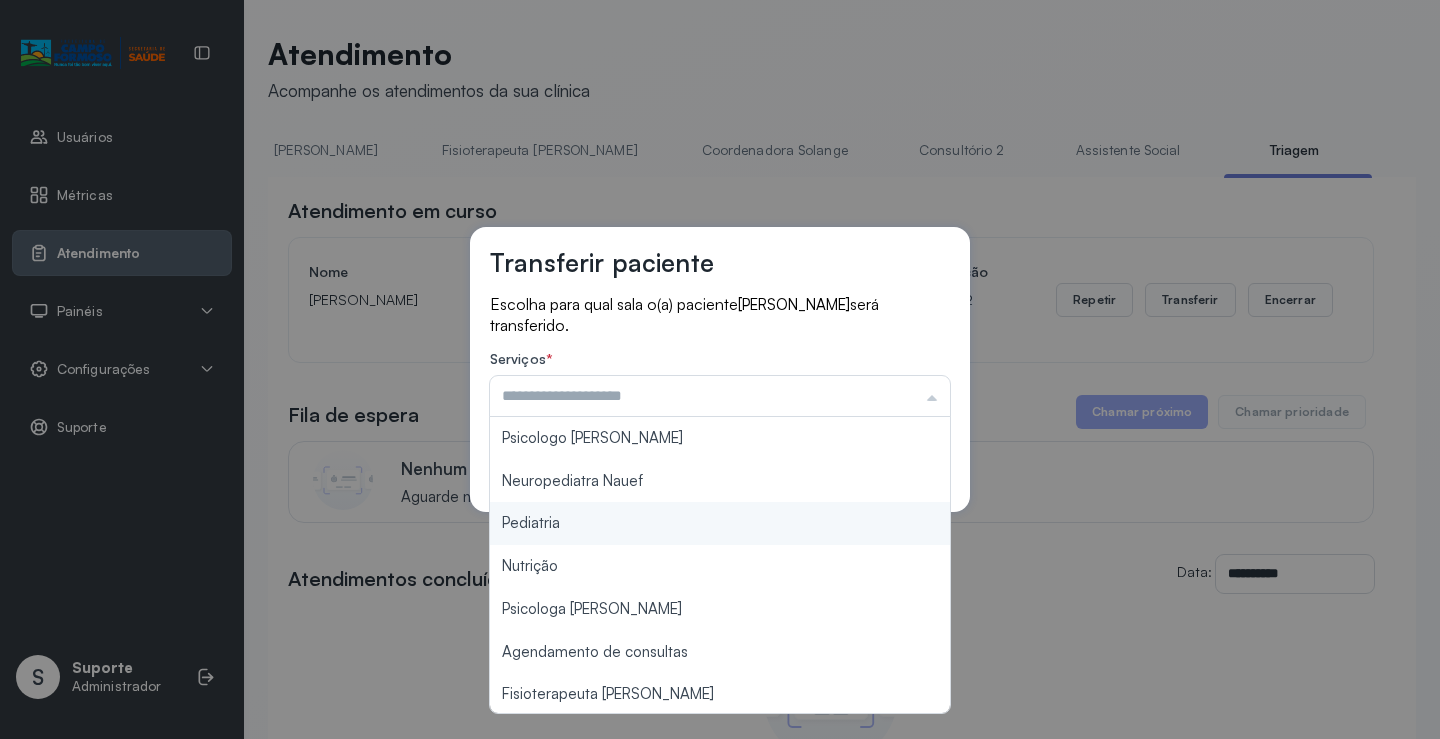 type on "*********" 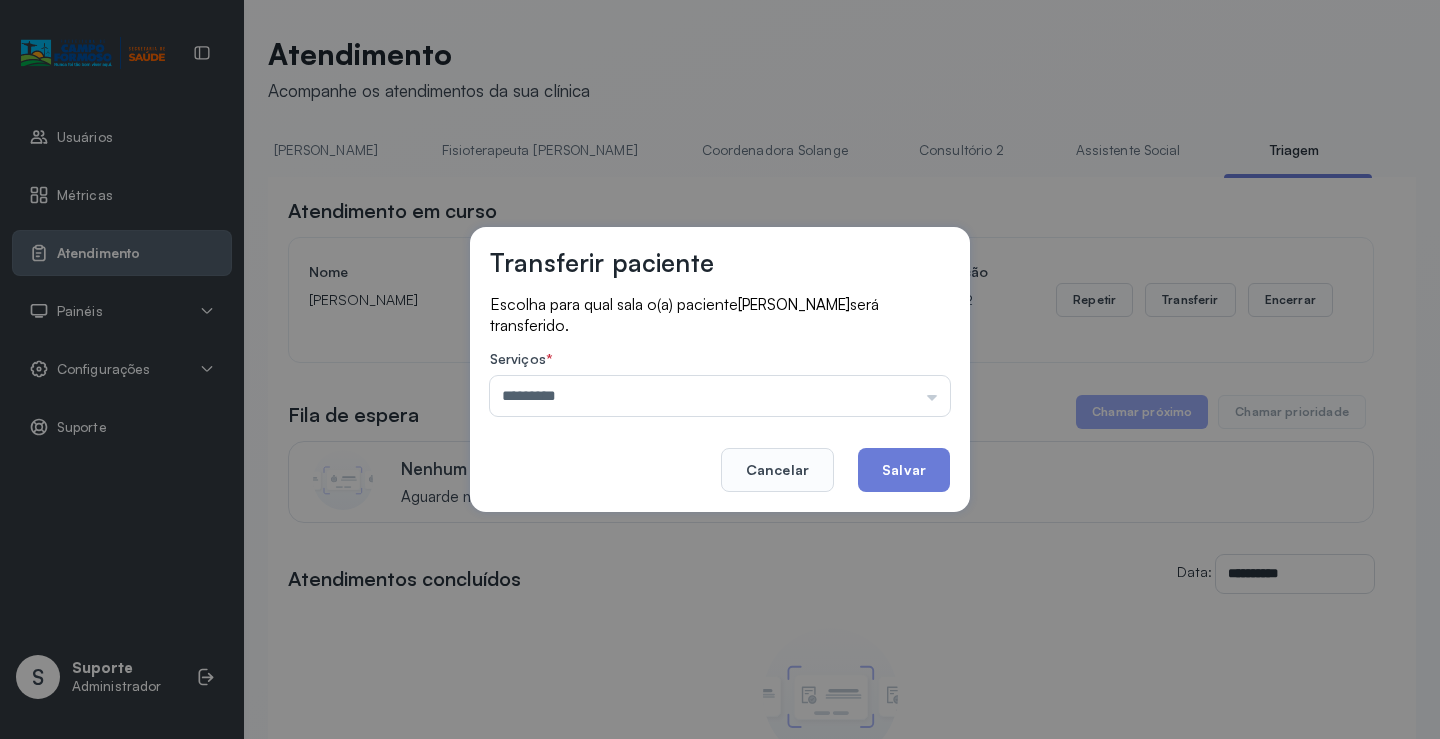 click on "Transferir paciente Escolha para qual sala o(a) paciente  ANTENOR DE CARVALHO FERREIRA SEVERO  será transferido.  Serviços  *  ********* Psicologo Pedro Neuropediatra Nauef Pediatria Nutrição Psicologa Alana Agendamento de consultas Fisioterapeuta Janusia Coordenadora Solange Consultório 2 Assistente Social Psiquiatra Fisioterapeuta Francyne Fisioterapeuta Morgana Neuropediatra João Cancelar Salvar" at bounding box center [720, 369] 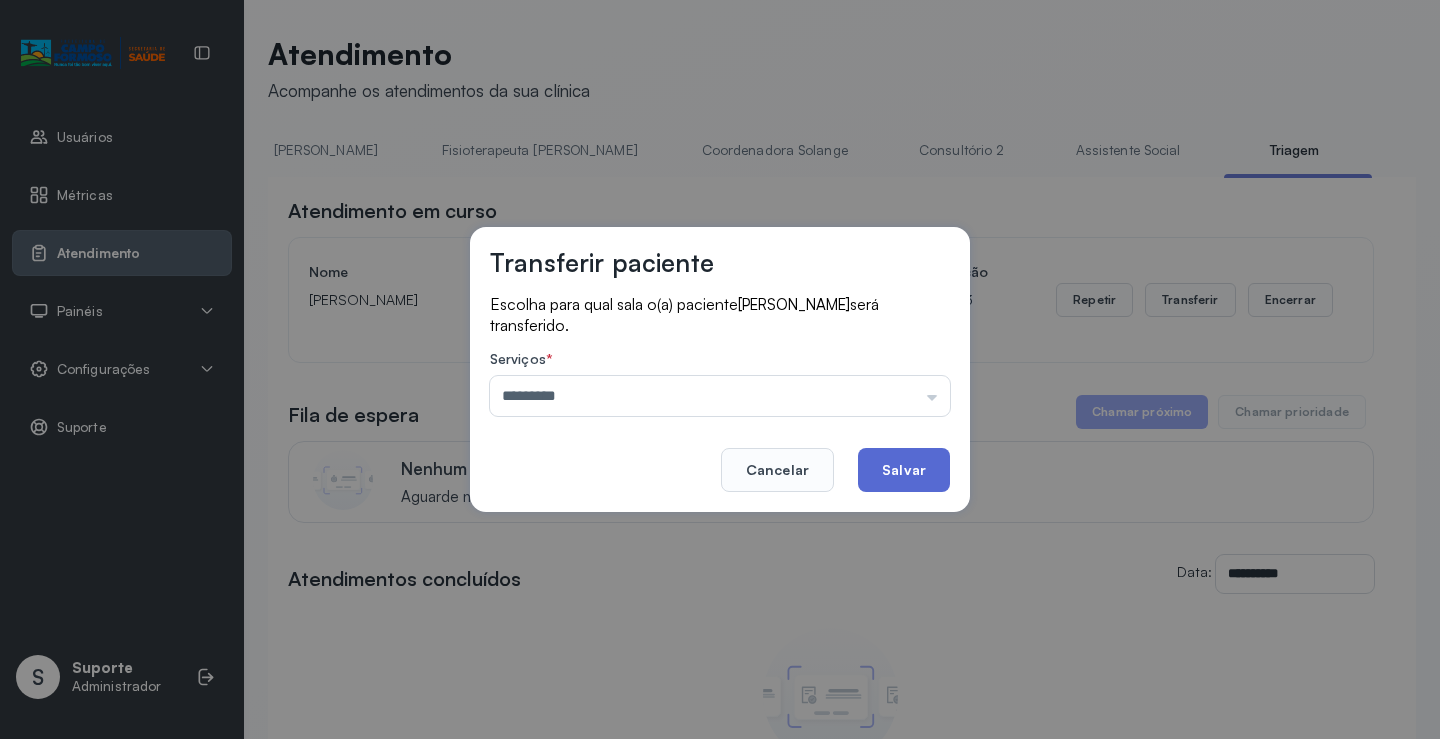 click on "Salvar" 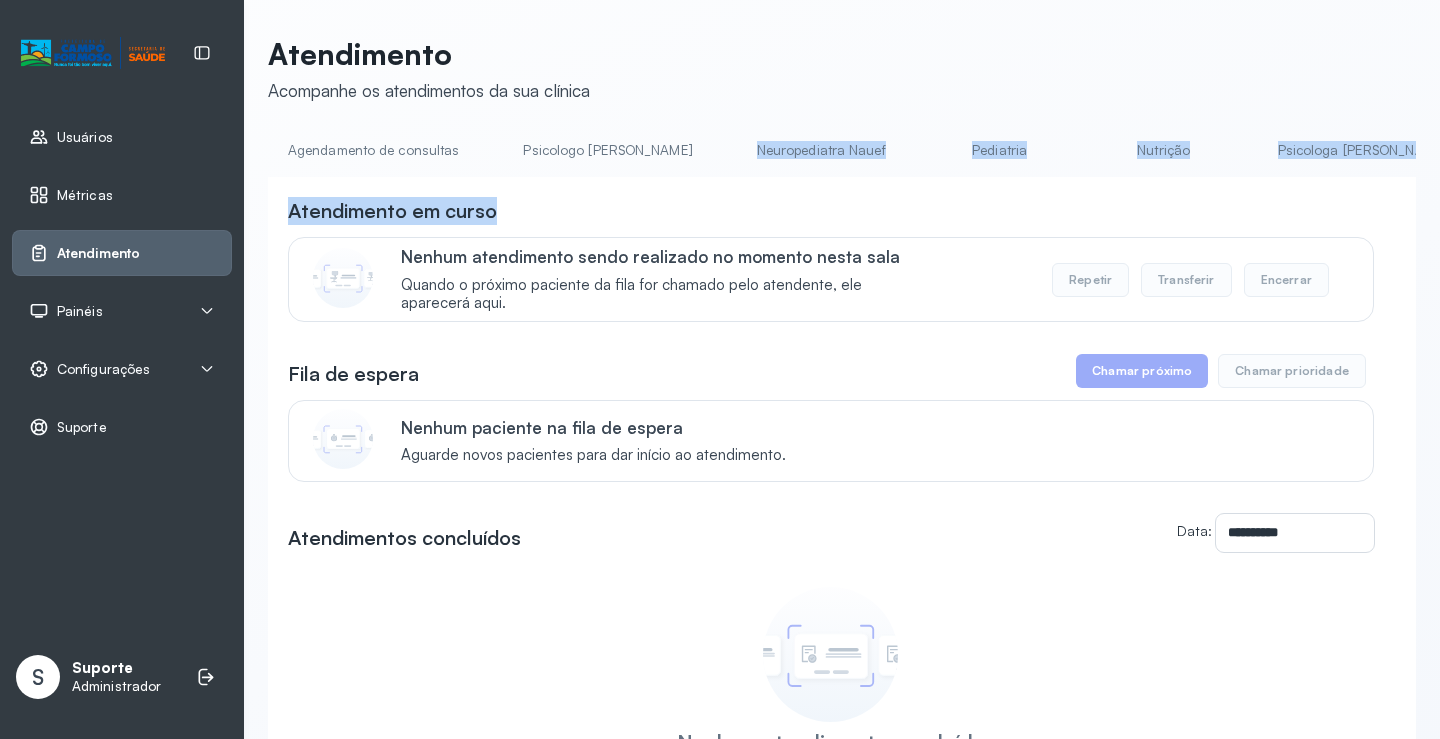 drag, startPoint x: 678, startPoint y: 177, endPoint x: 868, endPoint y: 190, distance: 190.44421 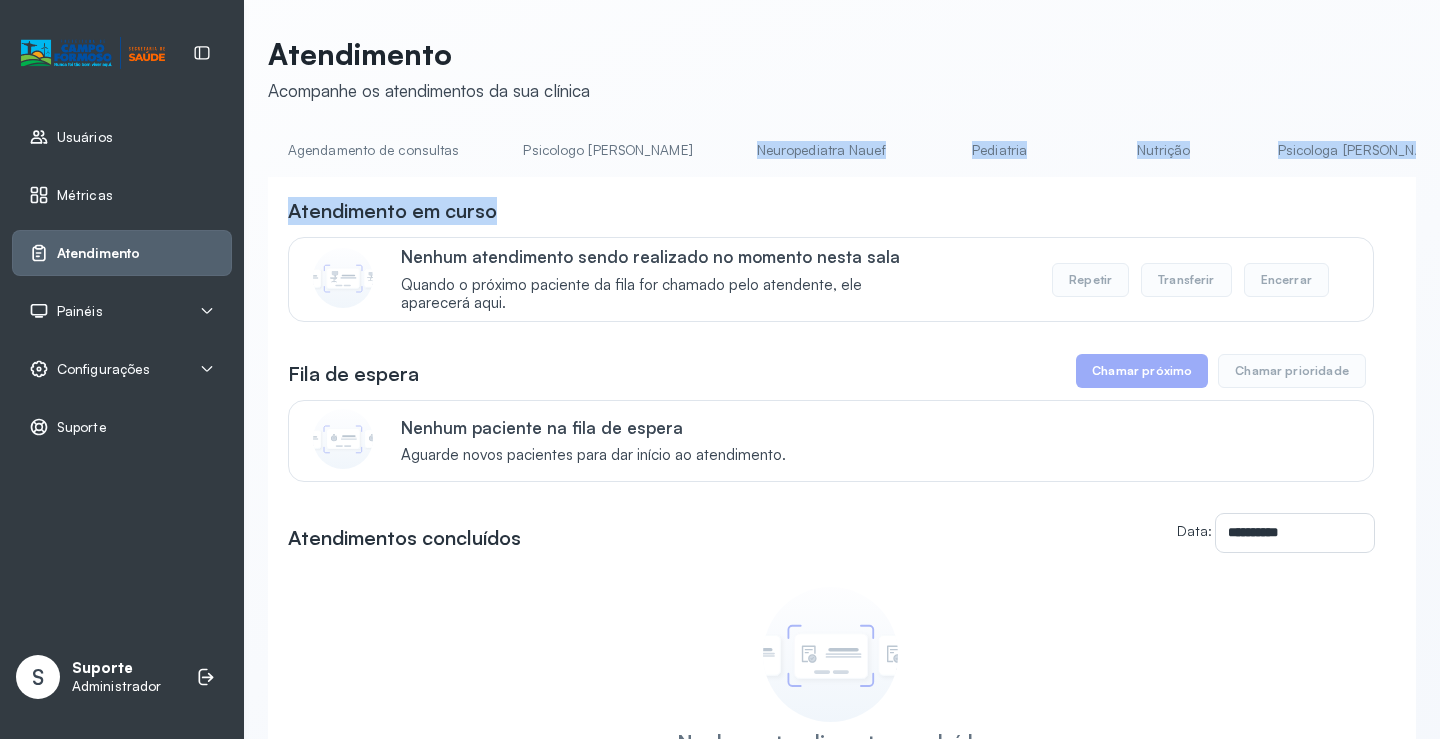 click on "**********" 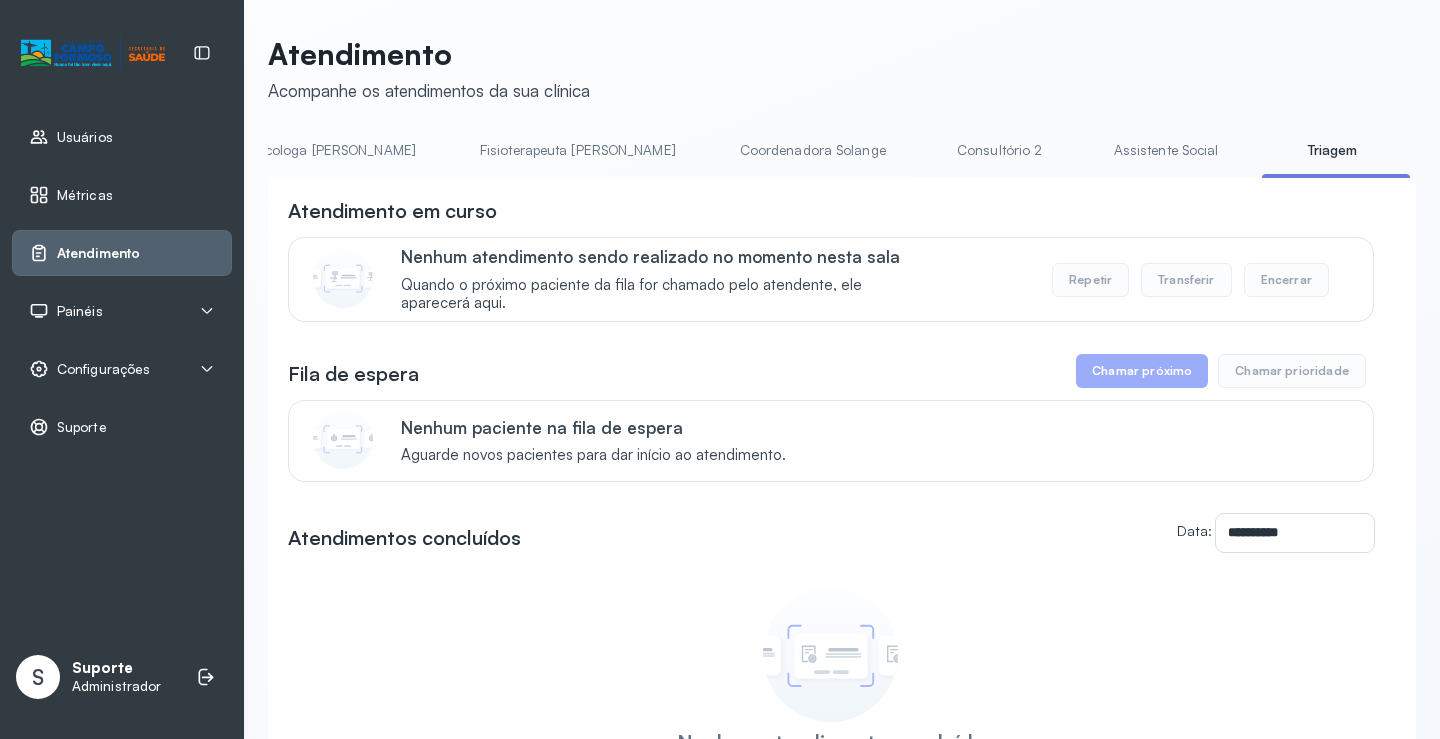scroll, scrollTop: 0, scrollLeft: 1037, axis: horizontal 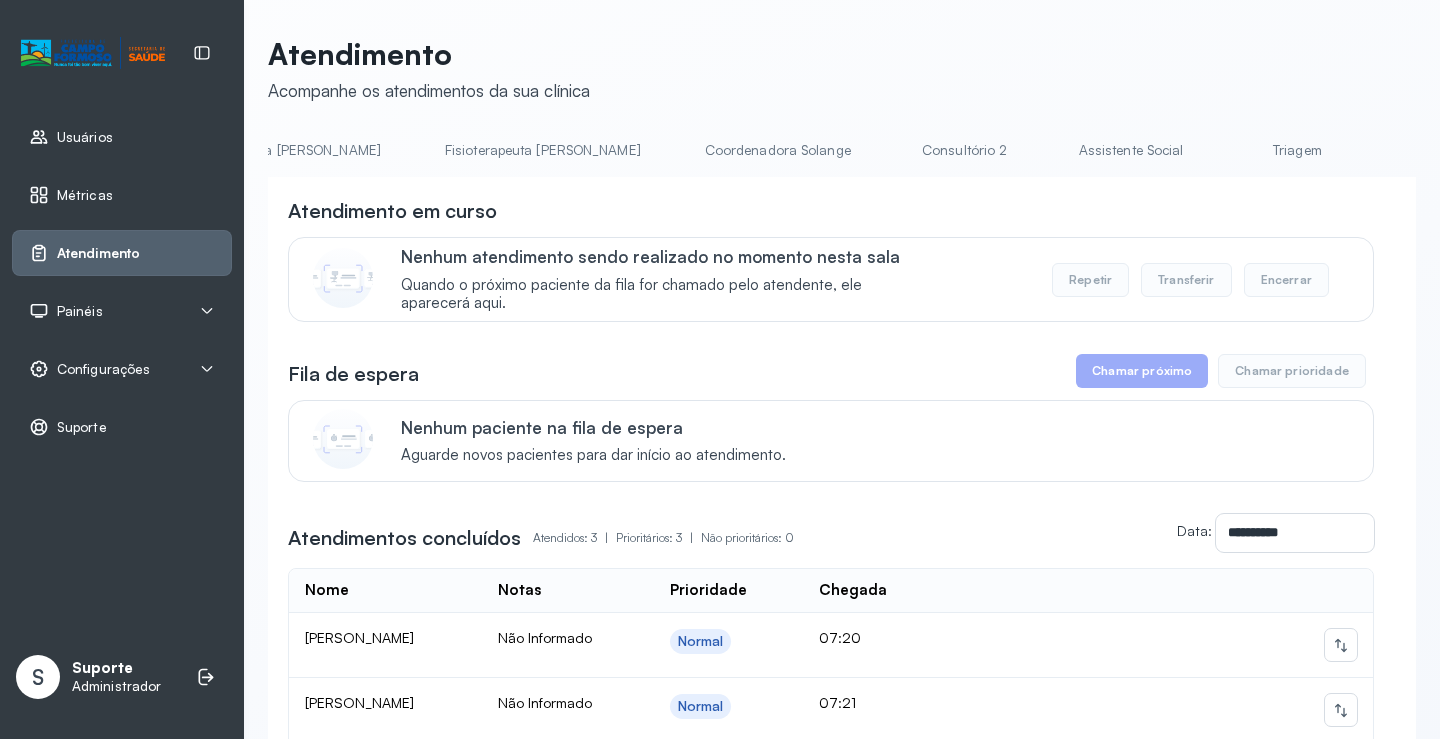 click on "Triagem" at bounding box center [1297, 150] 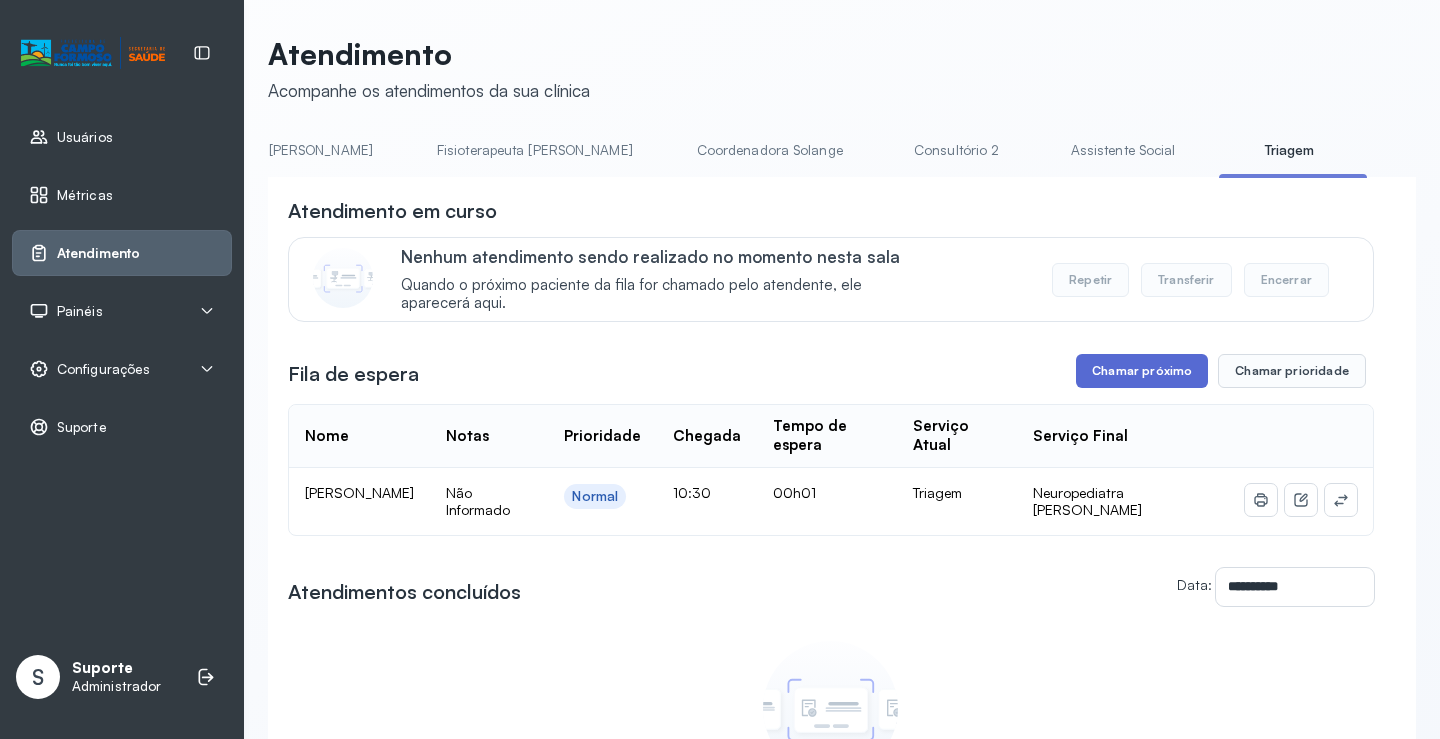 click on "Chamar próximo" at bounding box center (1142, 371) 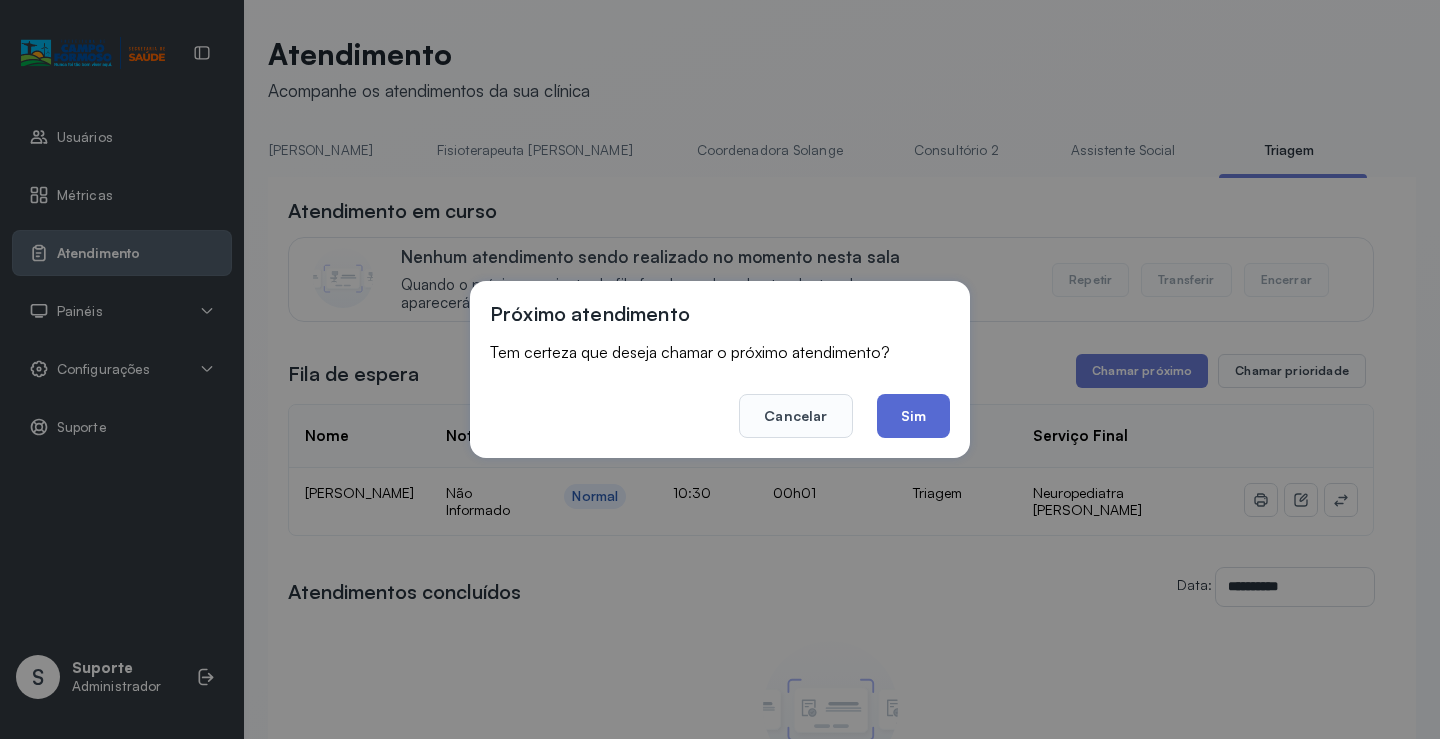 click on "Sim" 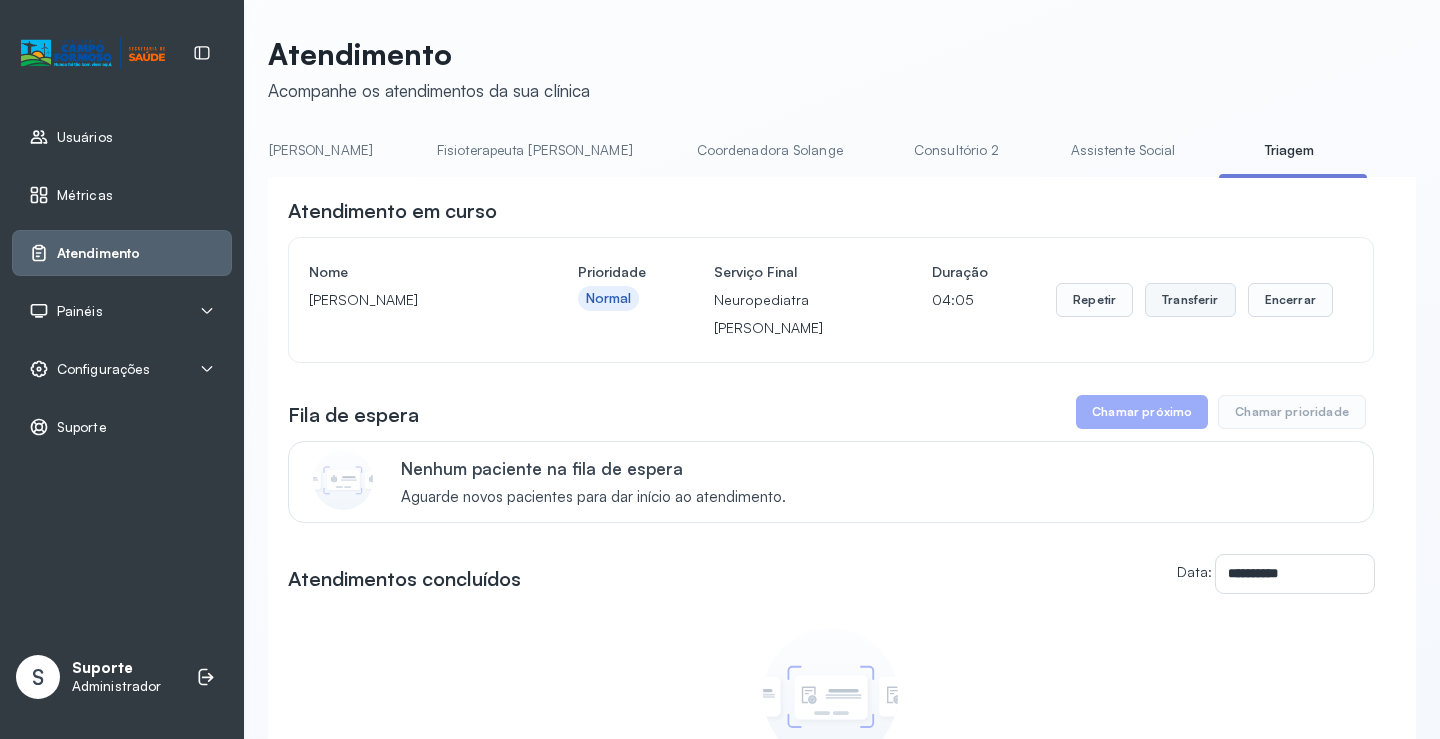 click on "Transferir" at bounding box center (1190, 300) 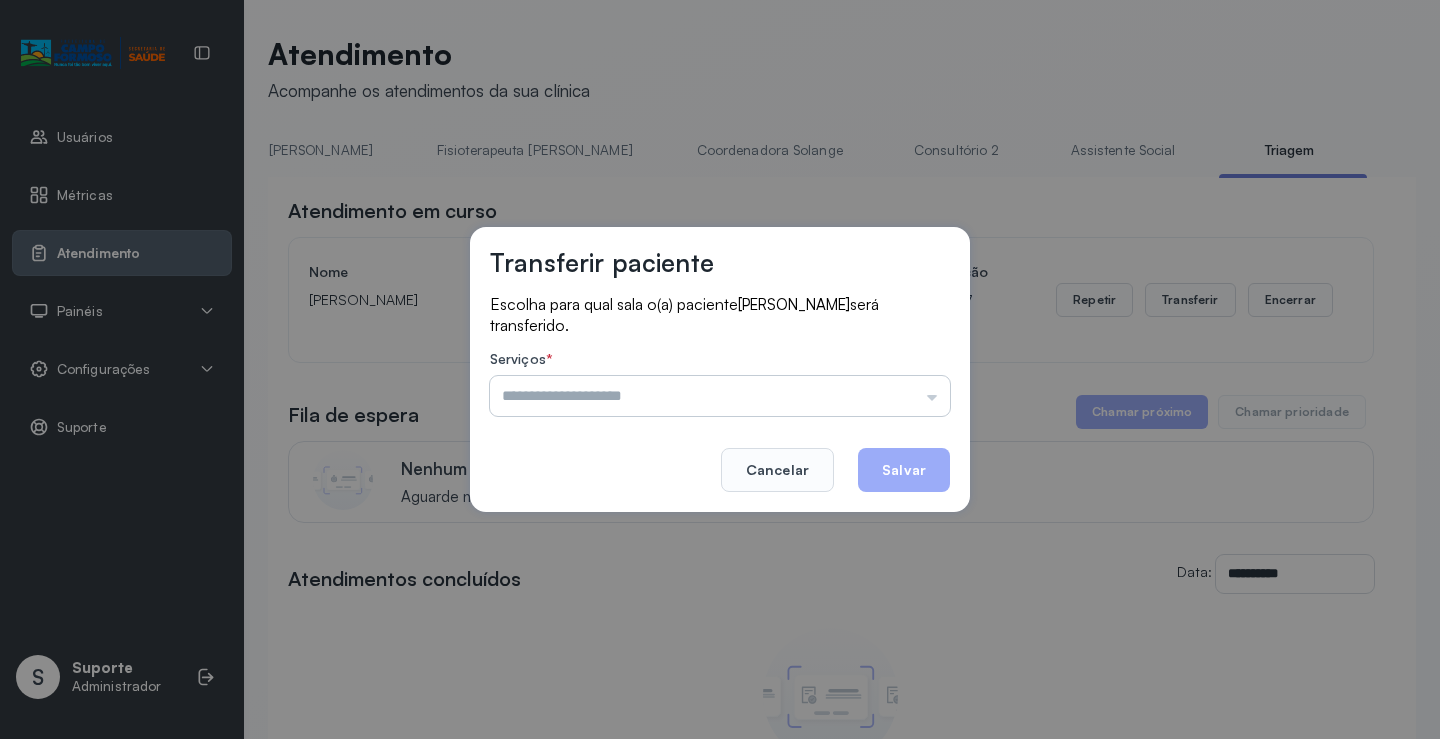 click at bounding box center [720, 396] 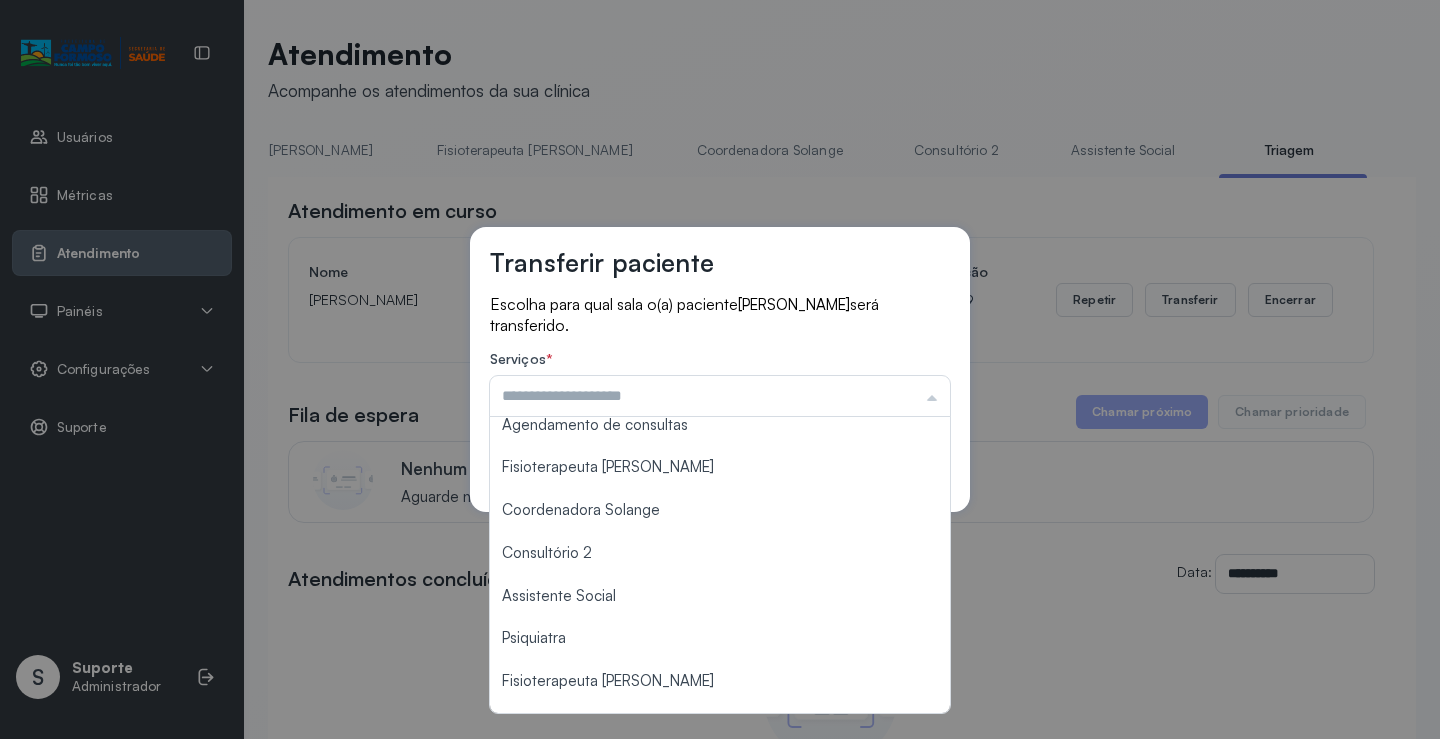 scroll, scrollTop: 303, scrollLeft: 0, axis: vertical 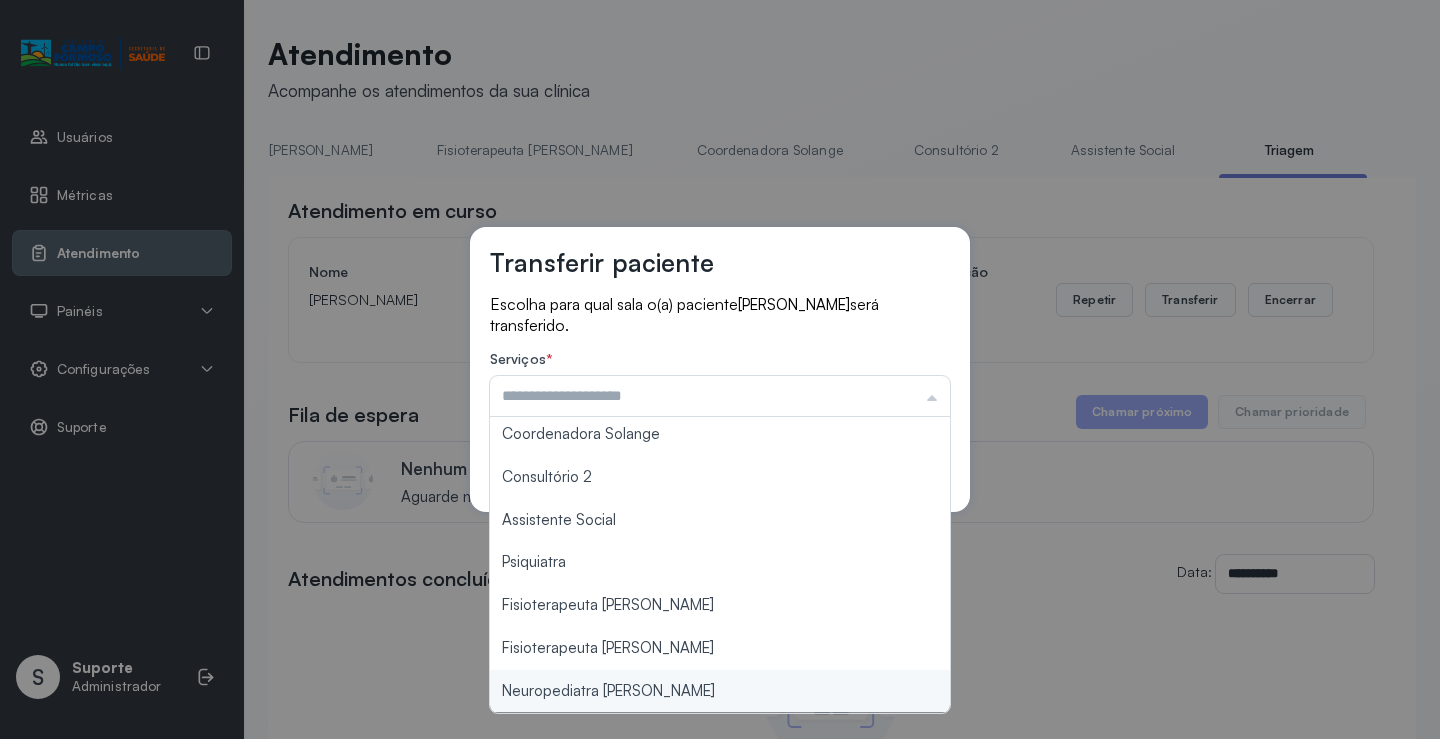 type on "**********" 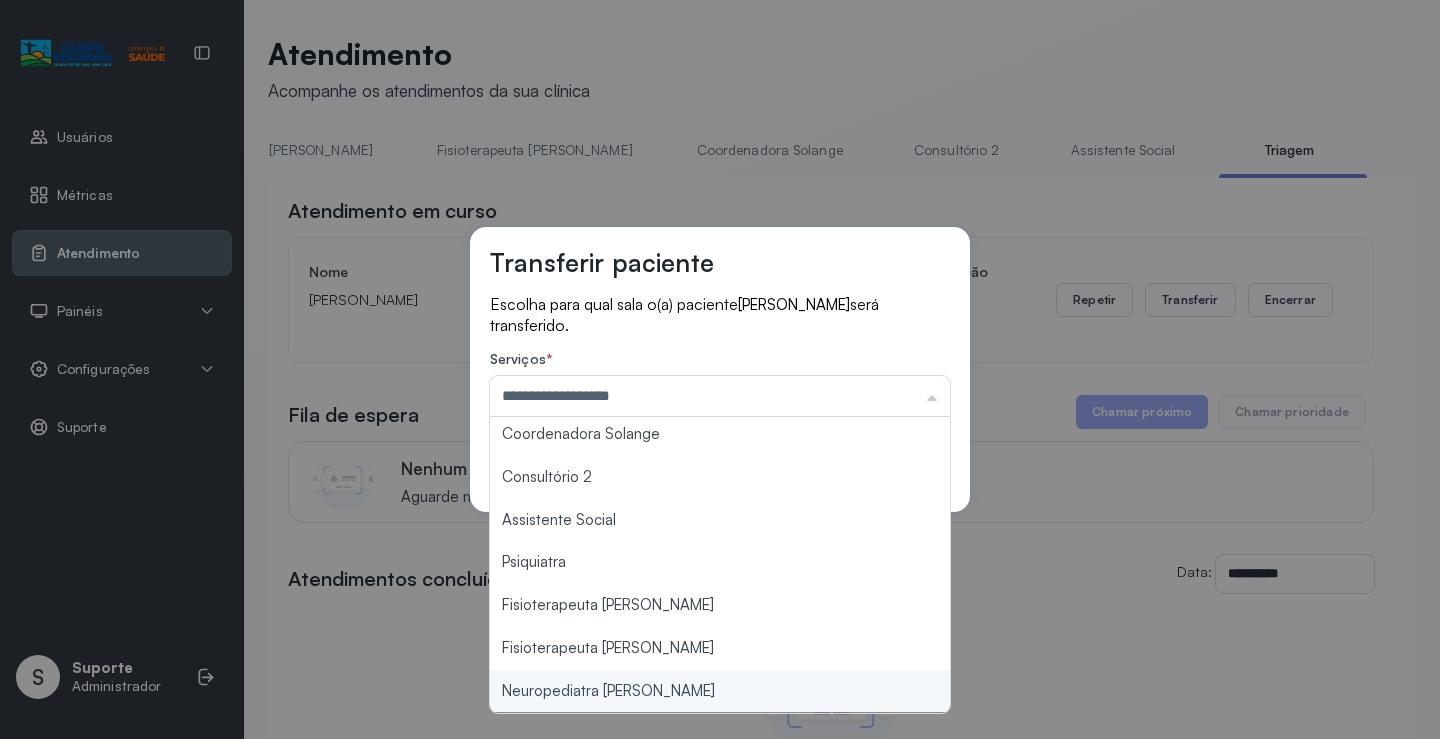 click on "**********" at bounding box center [720, 369] 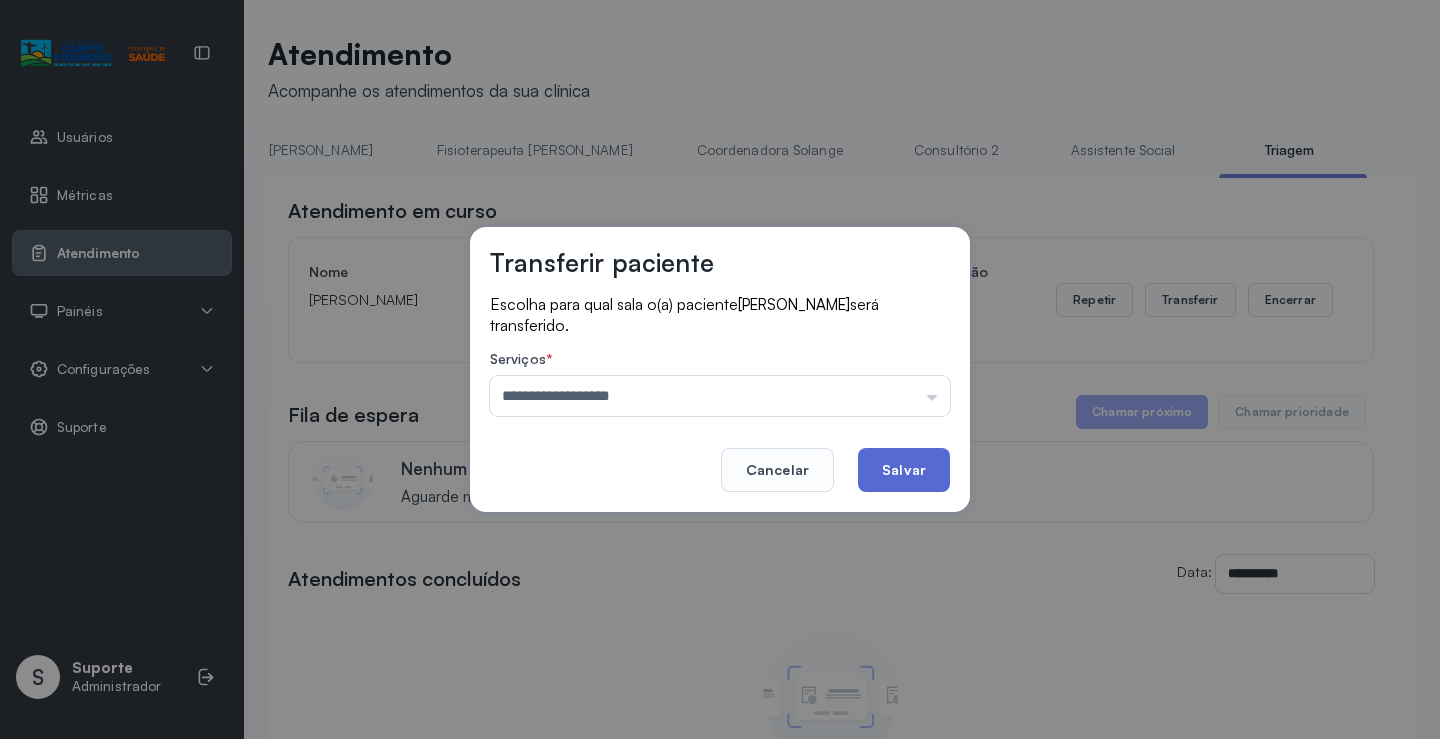 click on "Salvar" 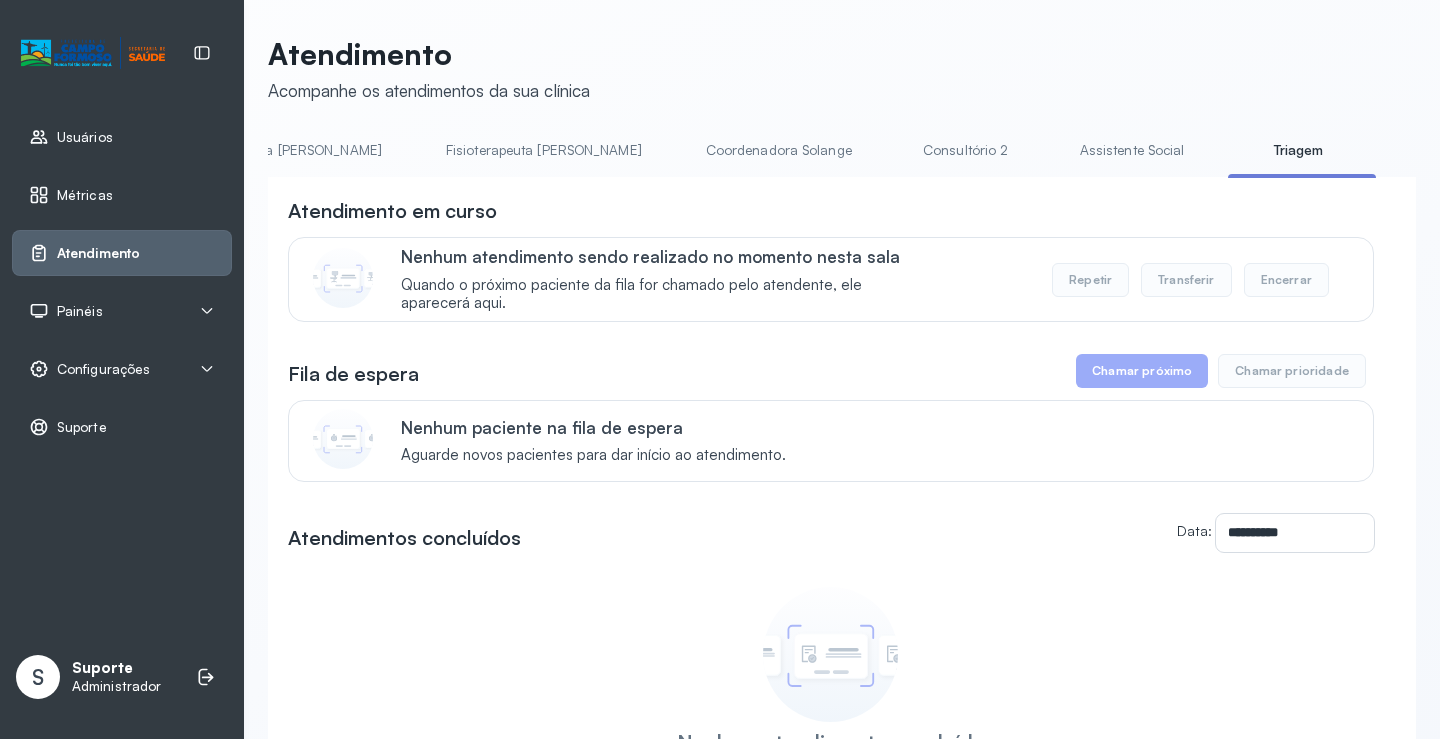 scroll, scrollTop: 0, scrollLeft: 1073, axis: horizontal 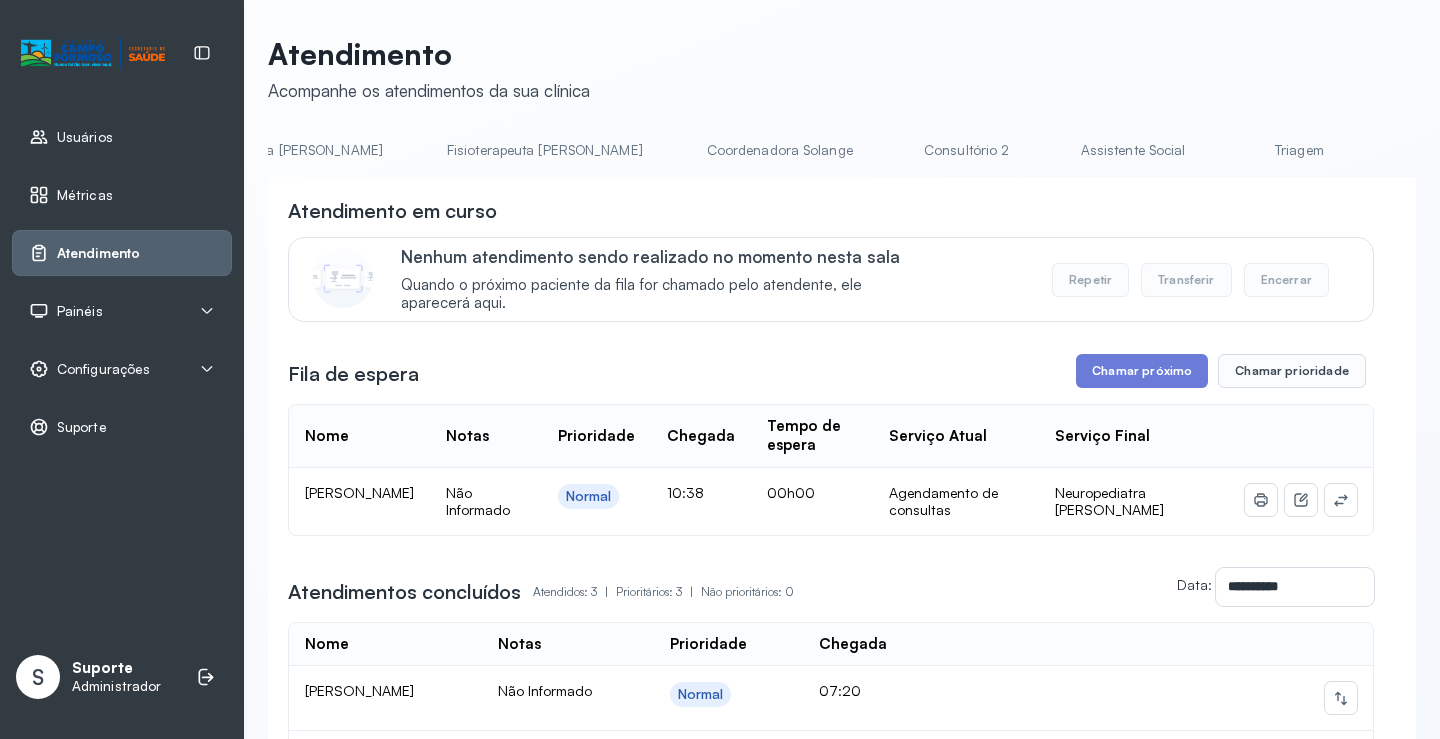 click on "Triagem" at bounding box center (1299, 150) 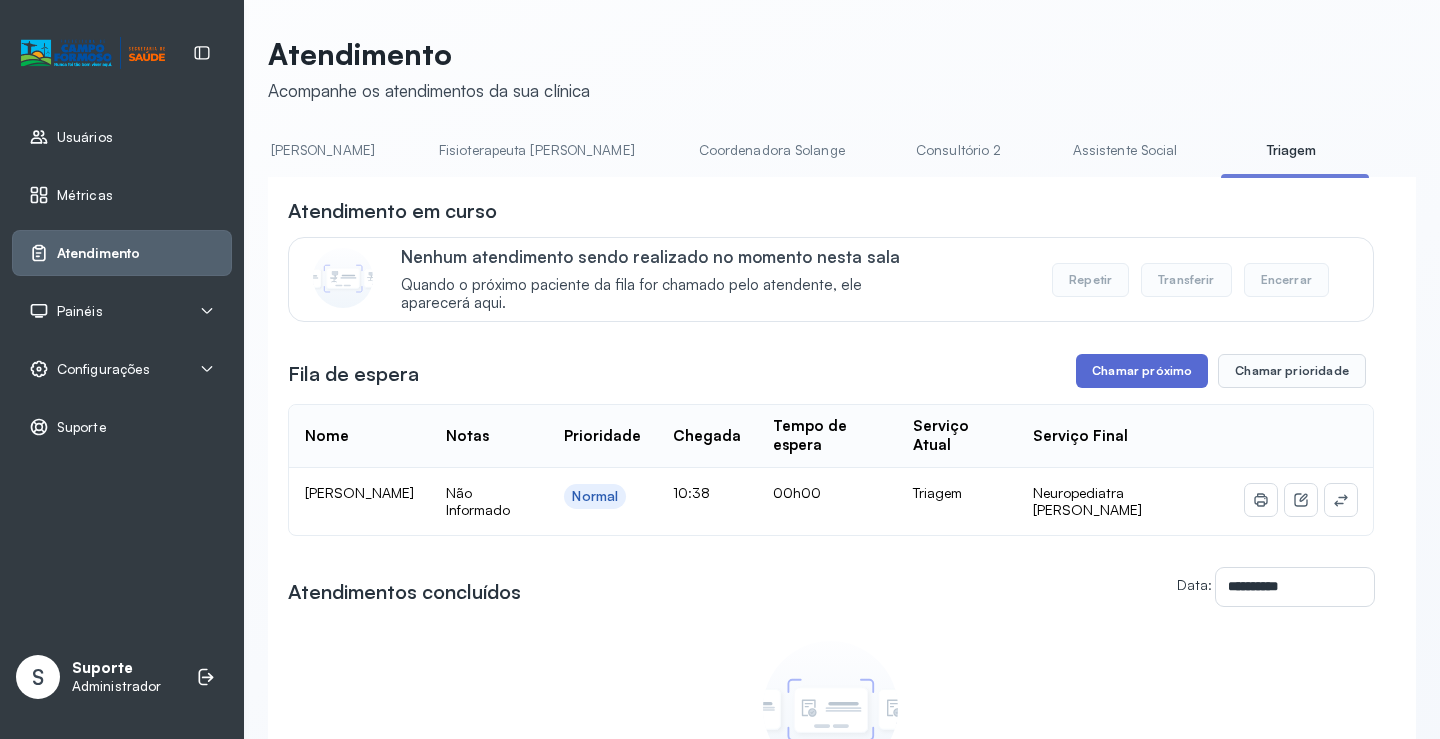 click on "Chamar próximo" at bounding box center (1142, 371) 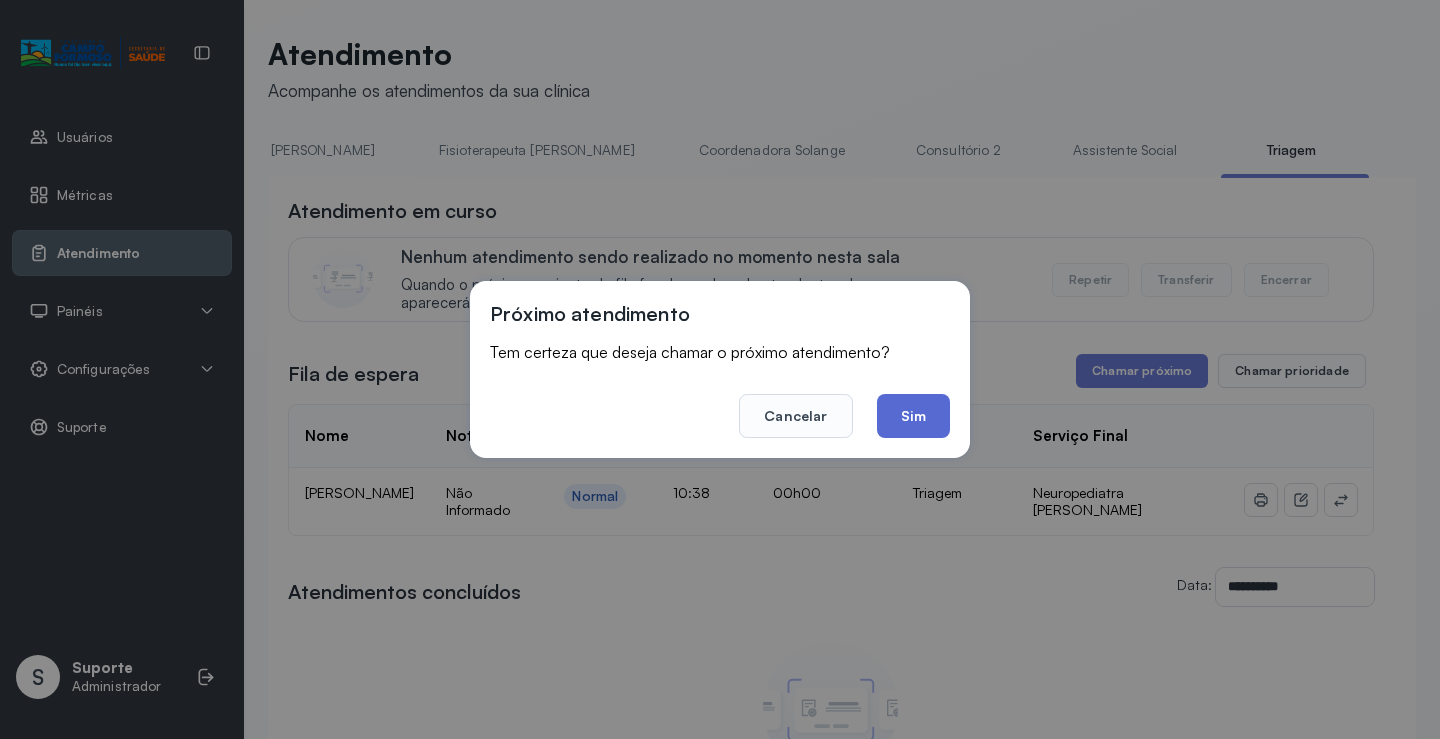 click on "Sim" 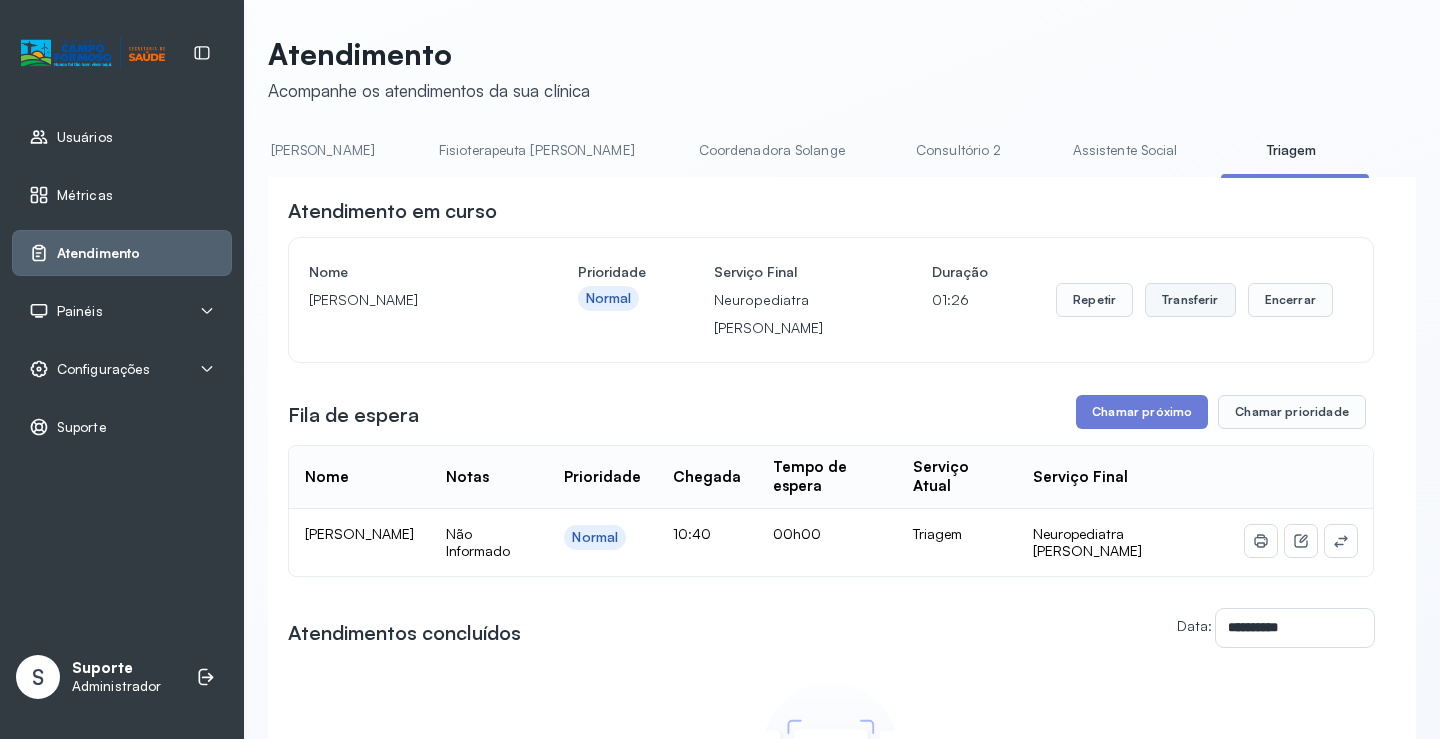 click on "Transferir" at bounding box center [1190, 300] 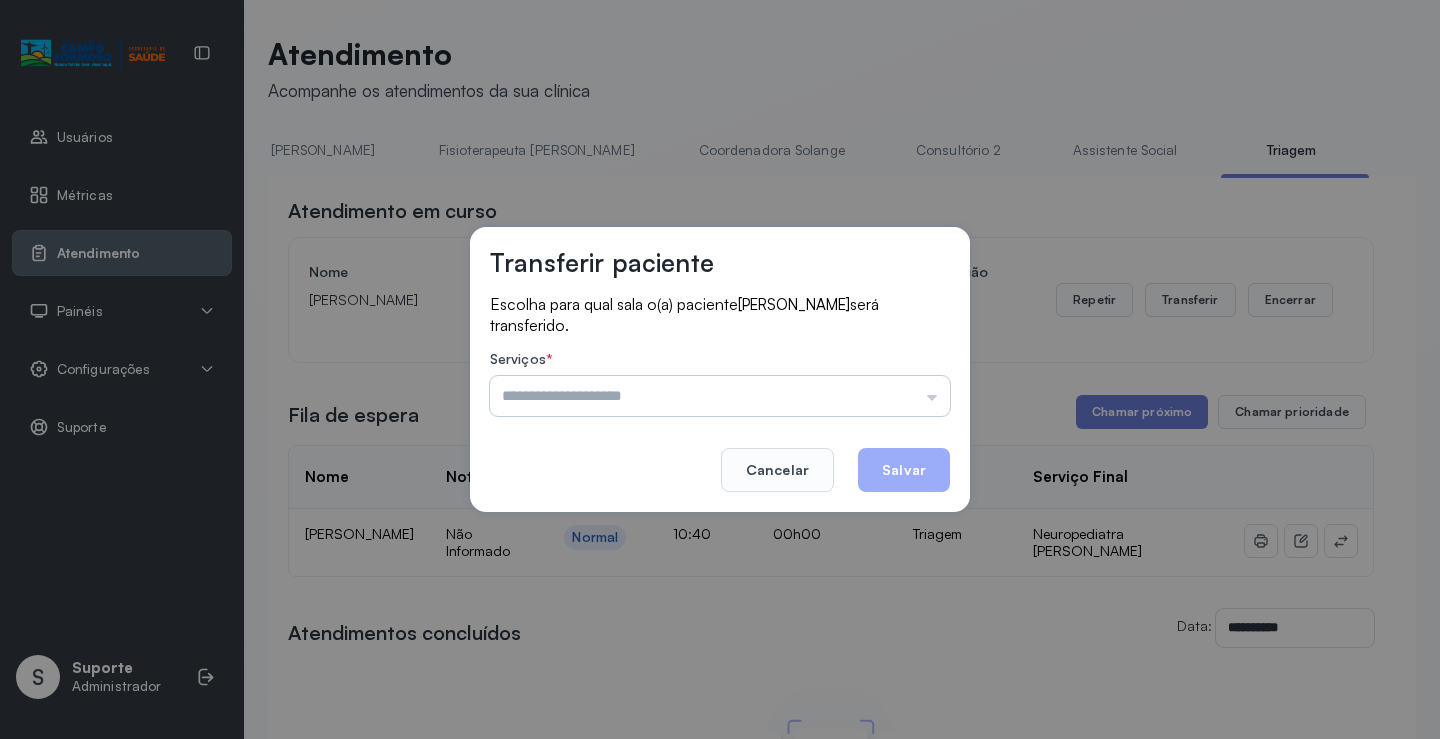 click at bounding box center (720, 396) 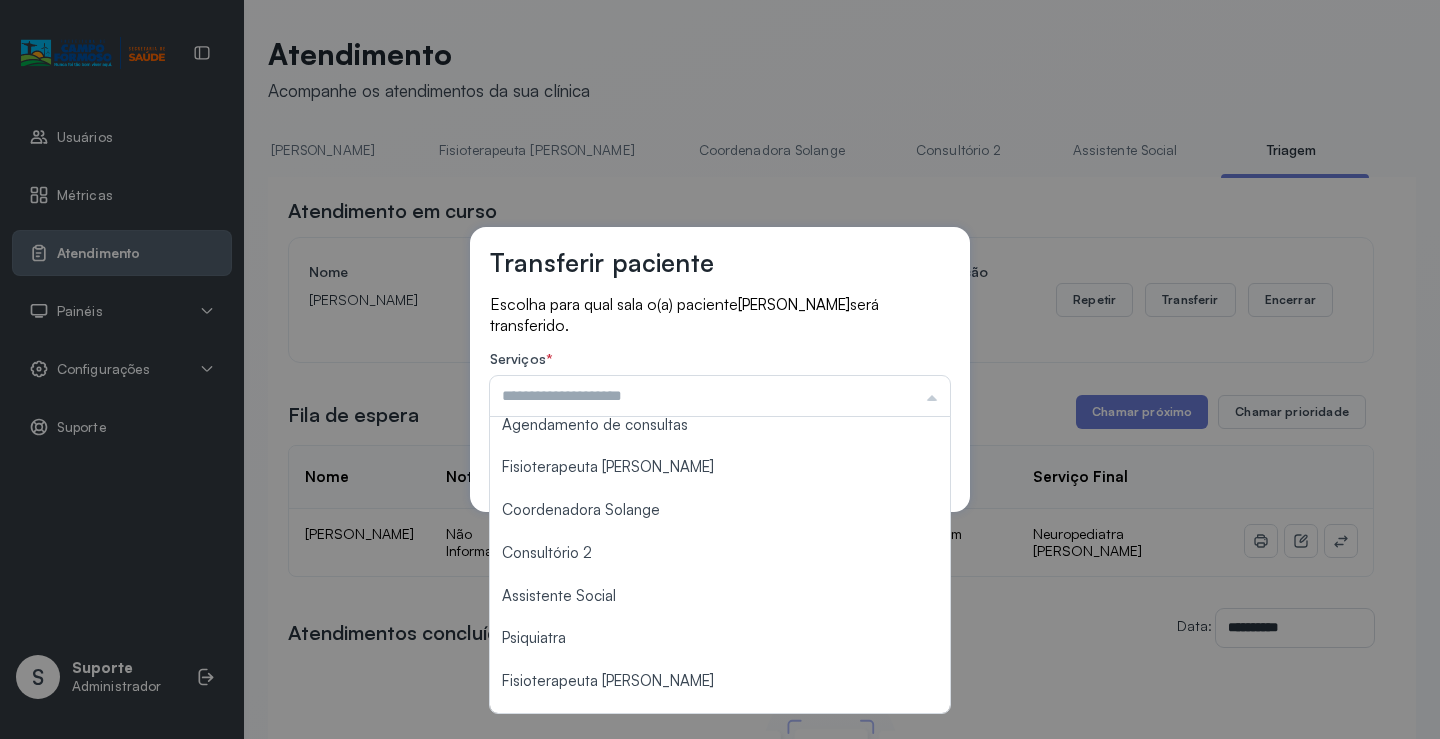 scroll, scrollTop: 303, scrollLeft: 0, axis: vertical 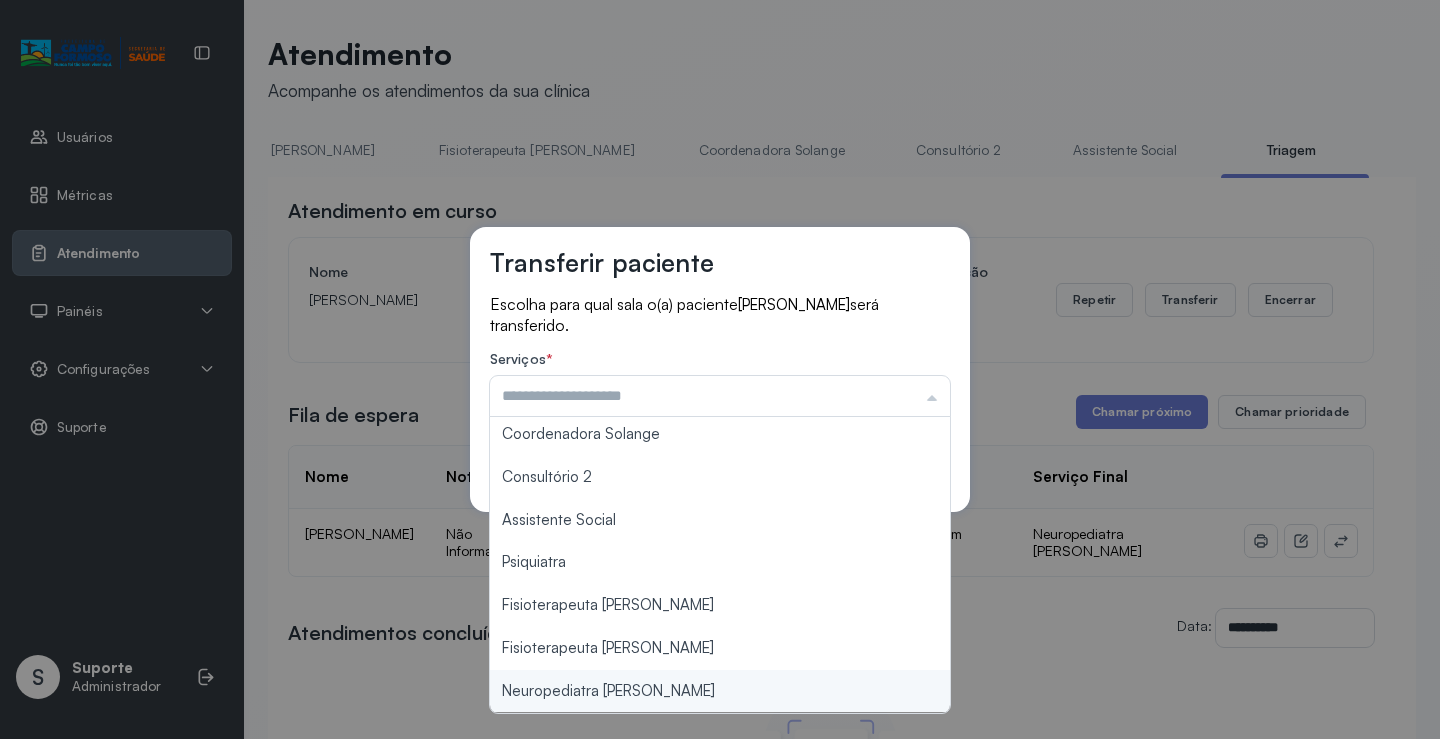 type on "**********" 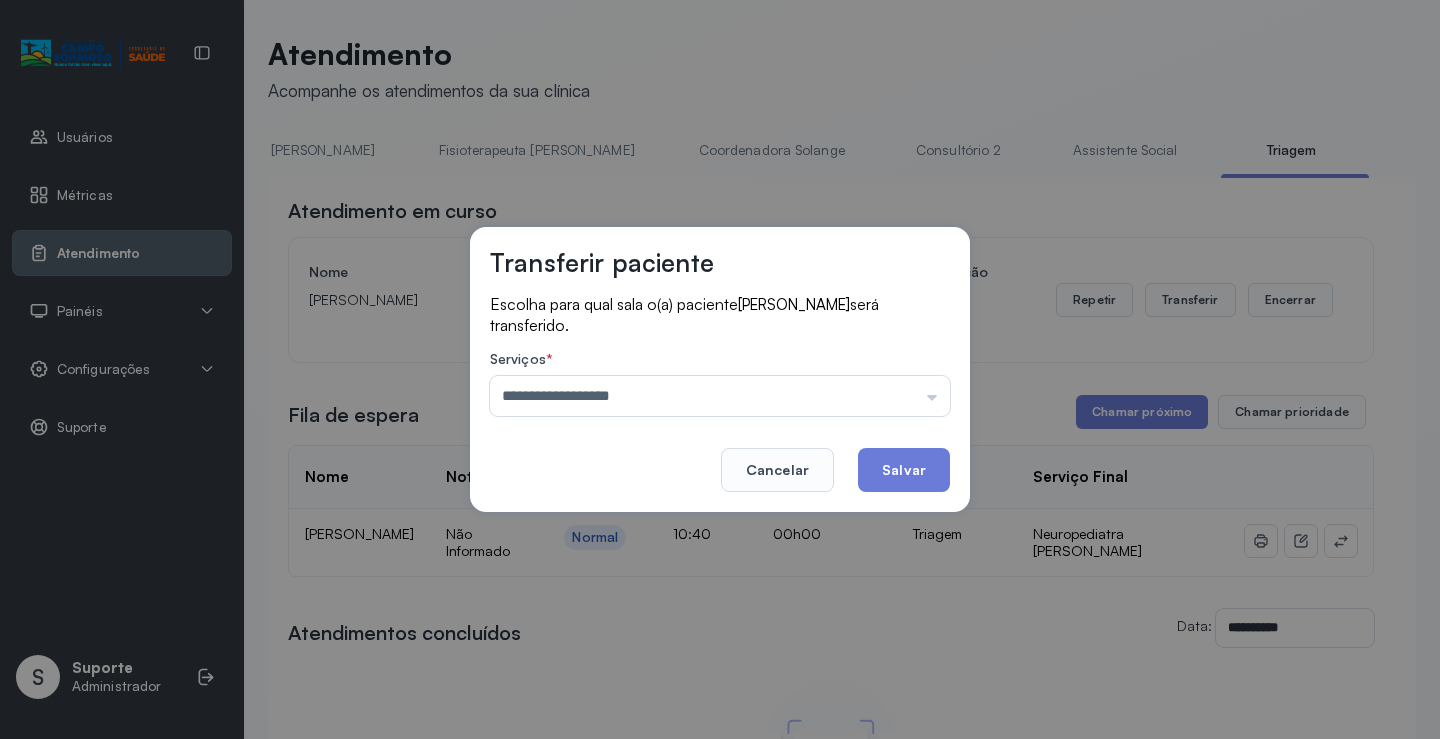 click on "**********" at bounding box center (720, 369) 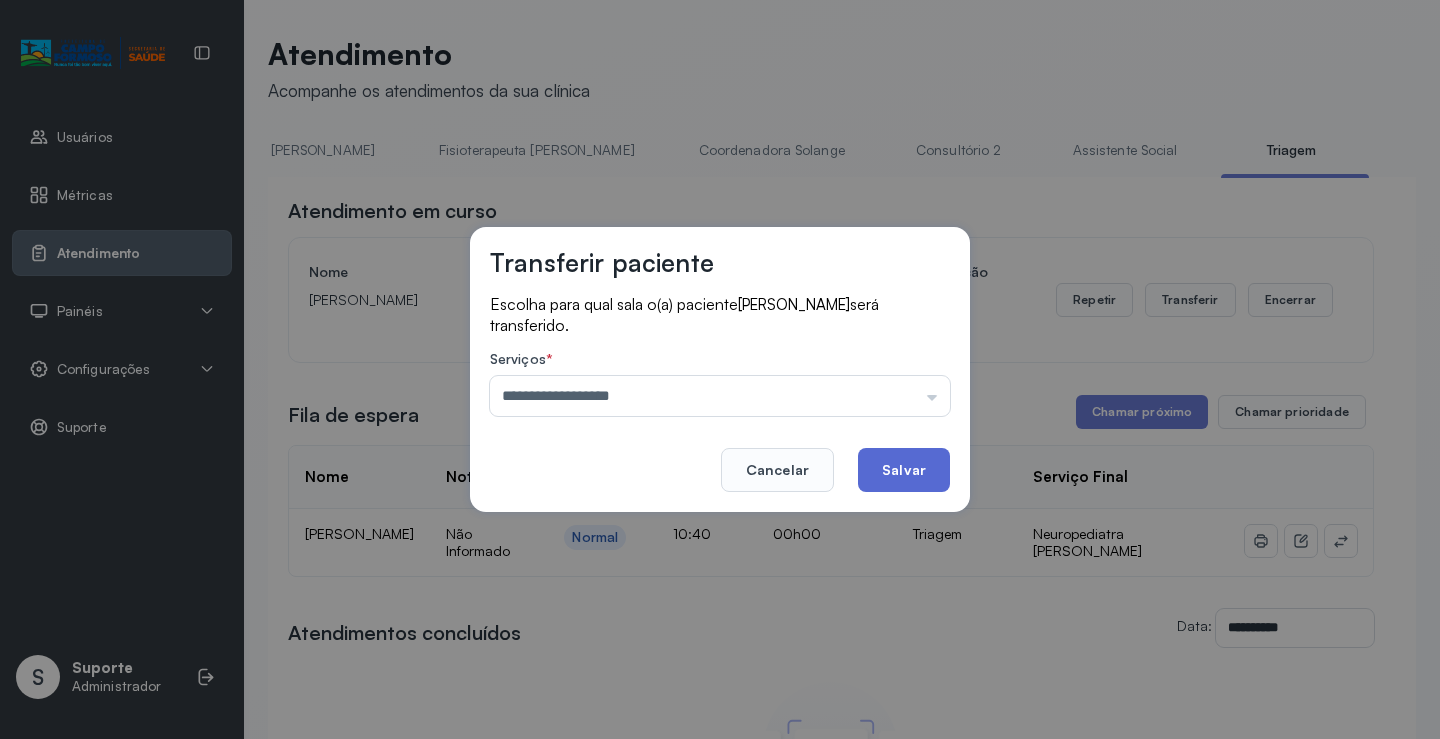 click on "Salvar" 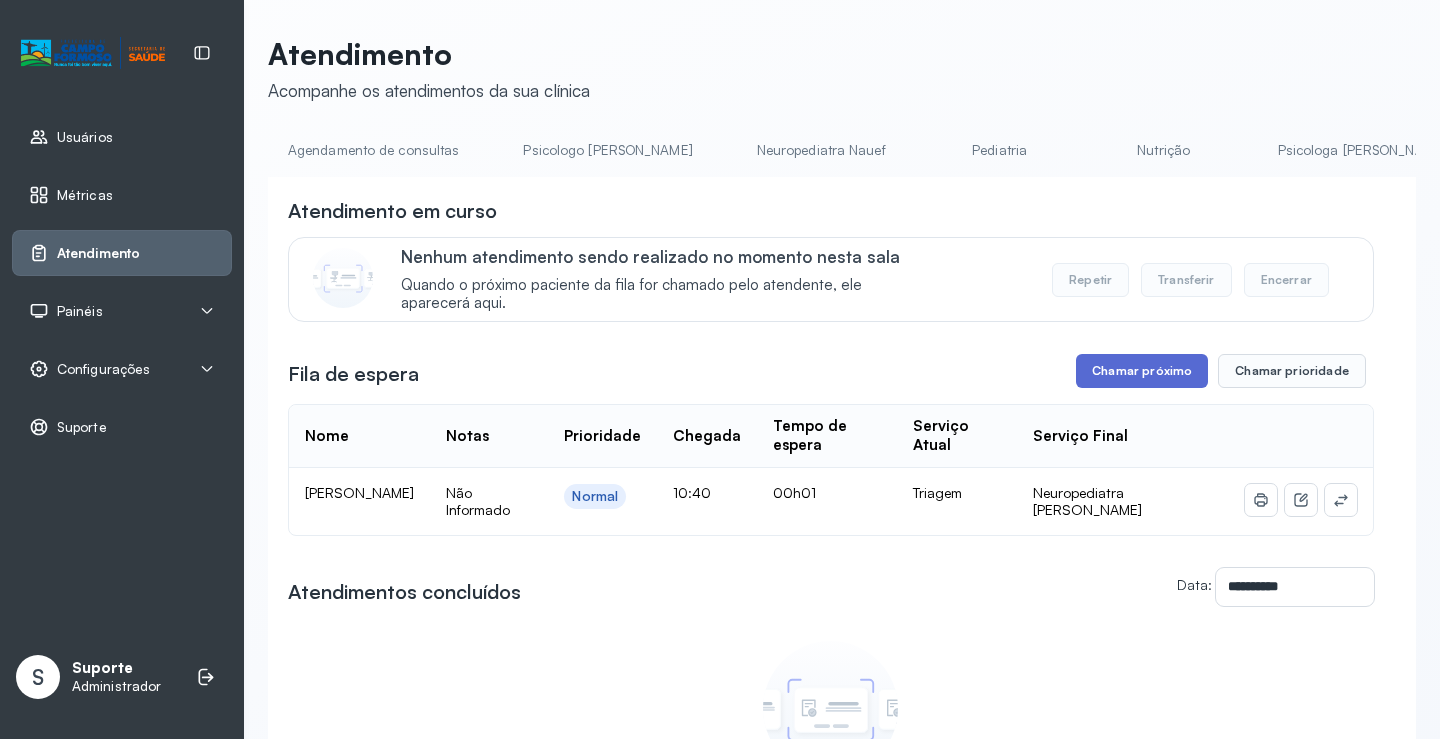 click on "Chamar próximo" at bounding box center [1142, 371] 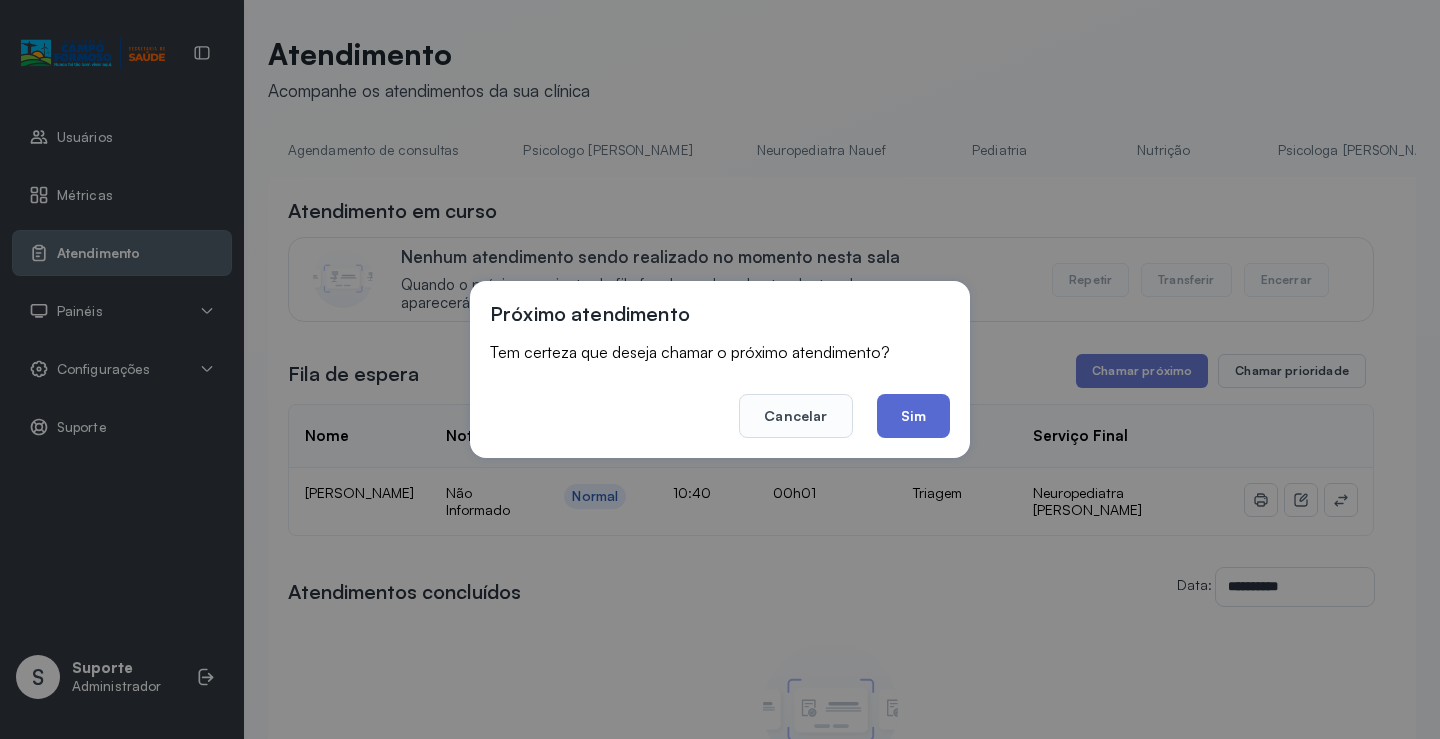 click on "Sim" 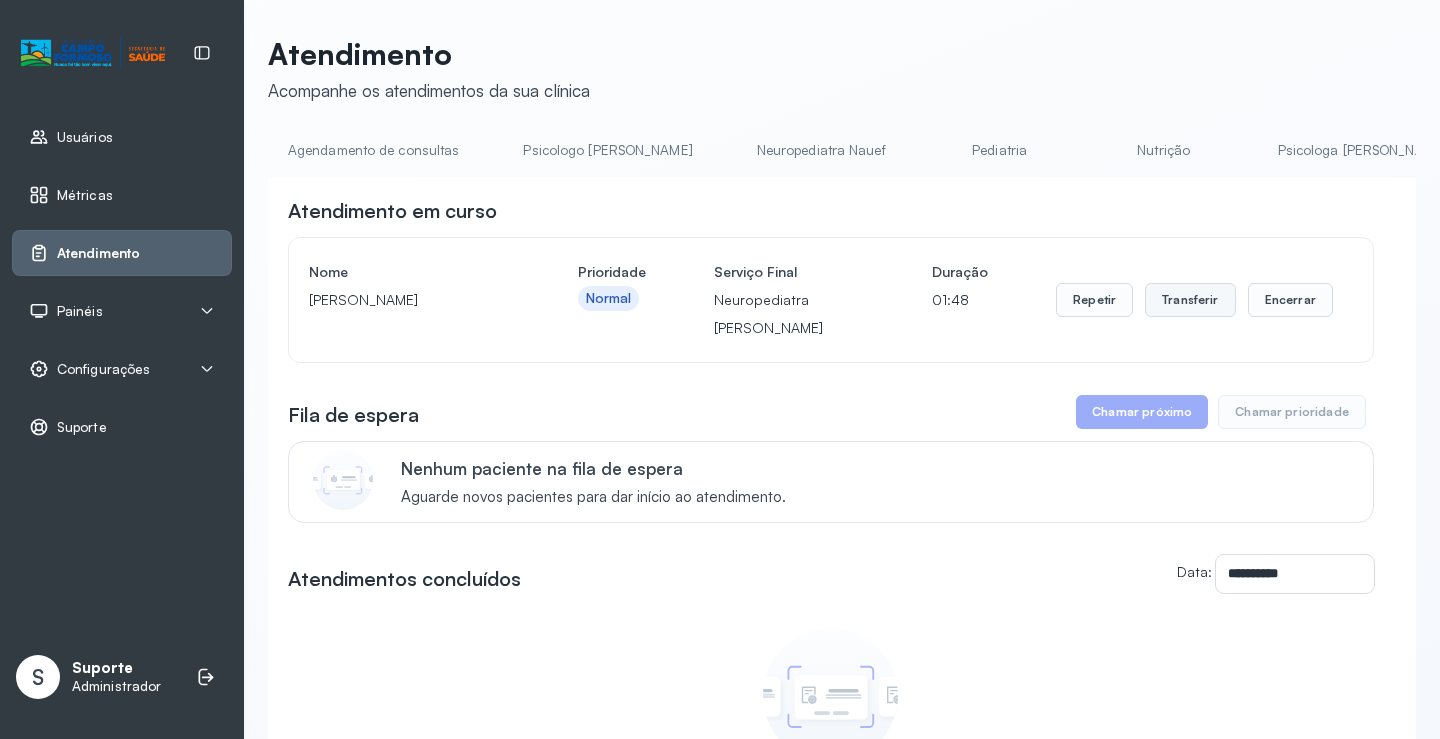 click on "Transferir" at bounding box center [1190, 300] 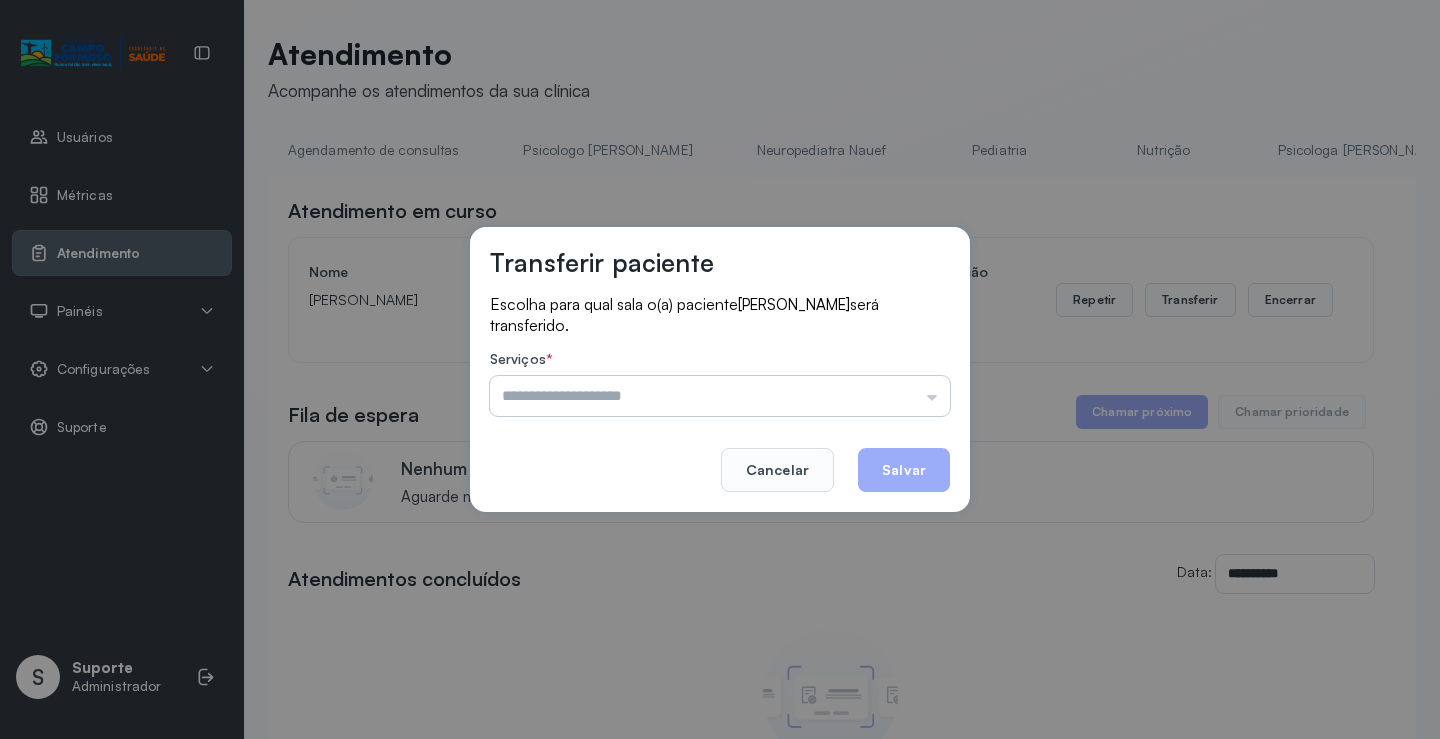 click at bounding box center [720, 396] 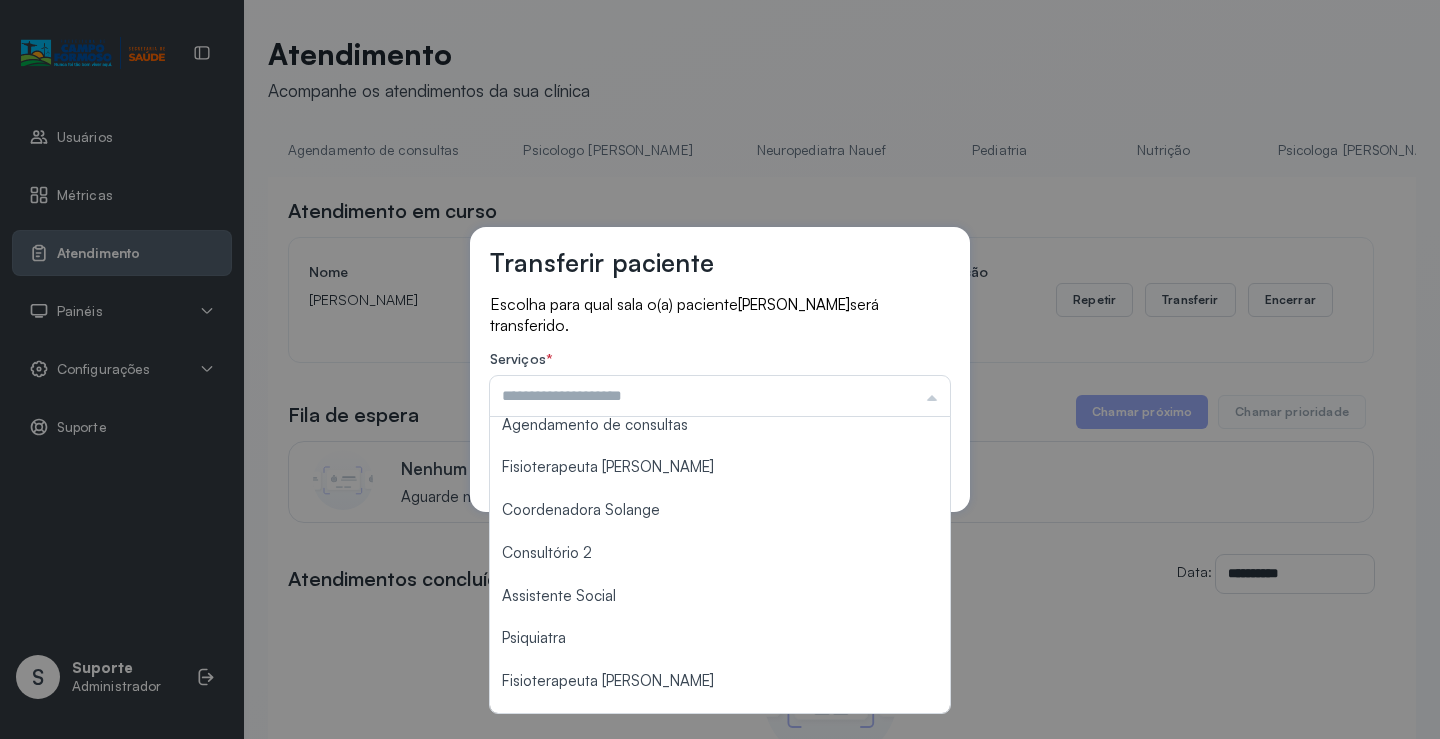 scroll, scrollTop: 303, scrollLeft: 0, axis: vertical 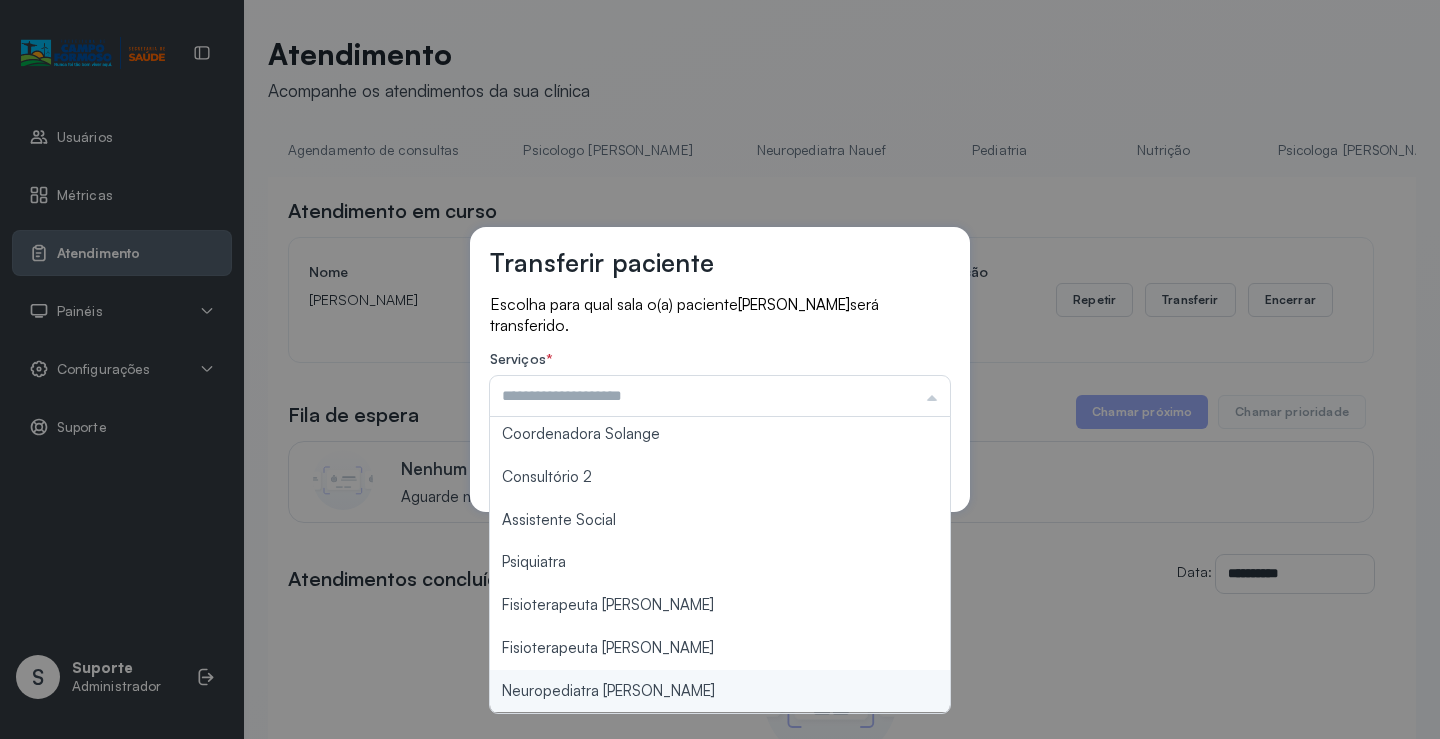 type on "**********" 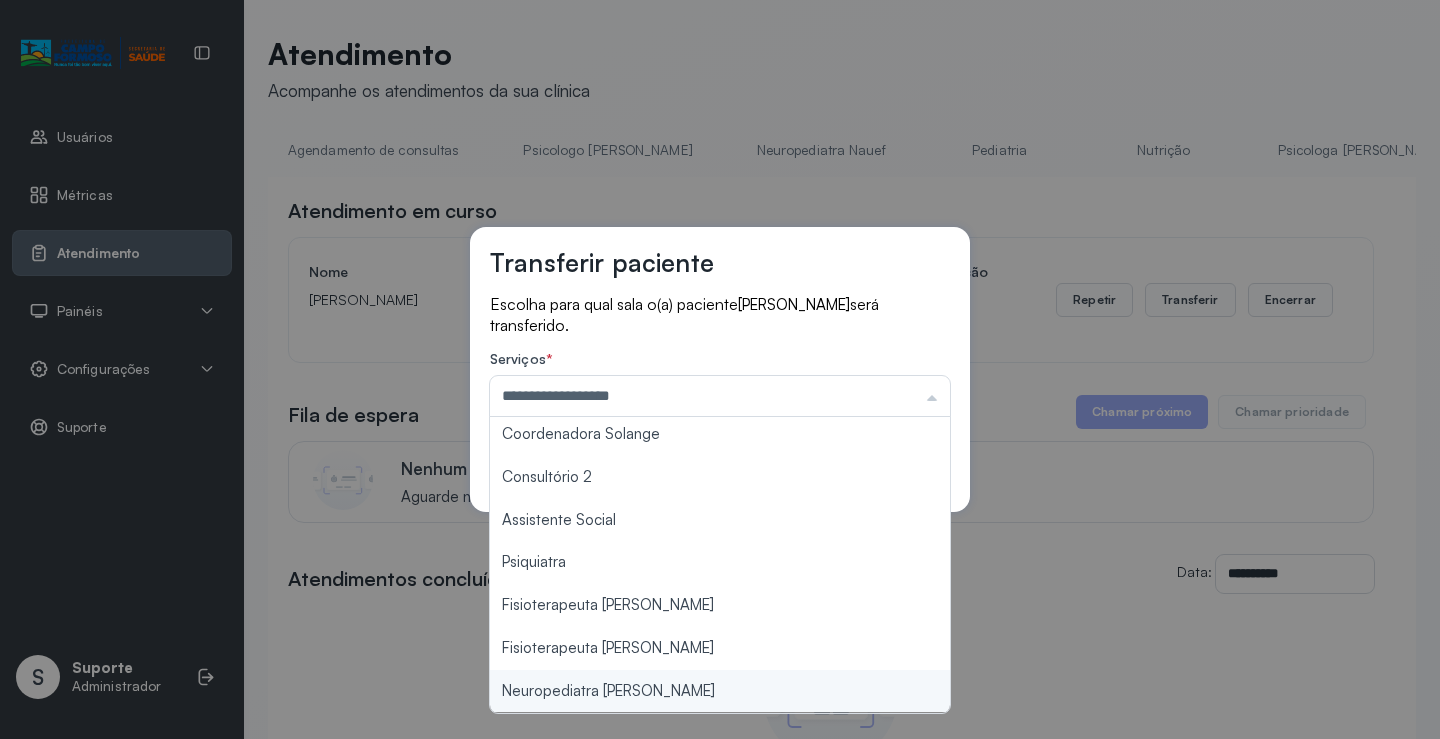 click on "**********" at bounding box center [720, 369] 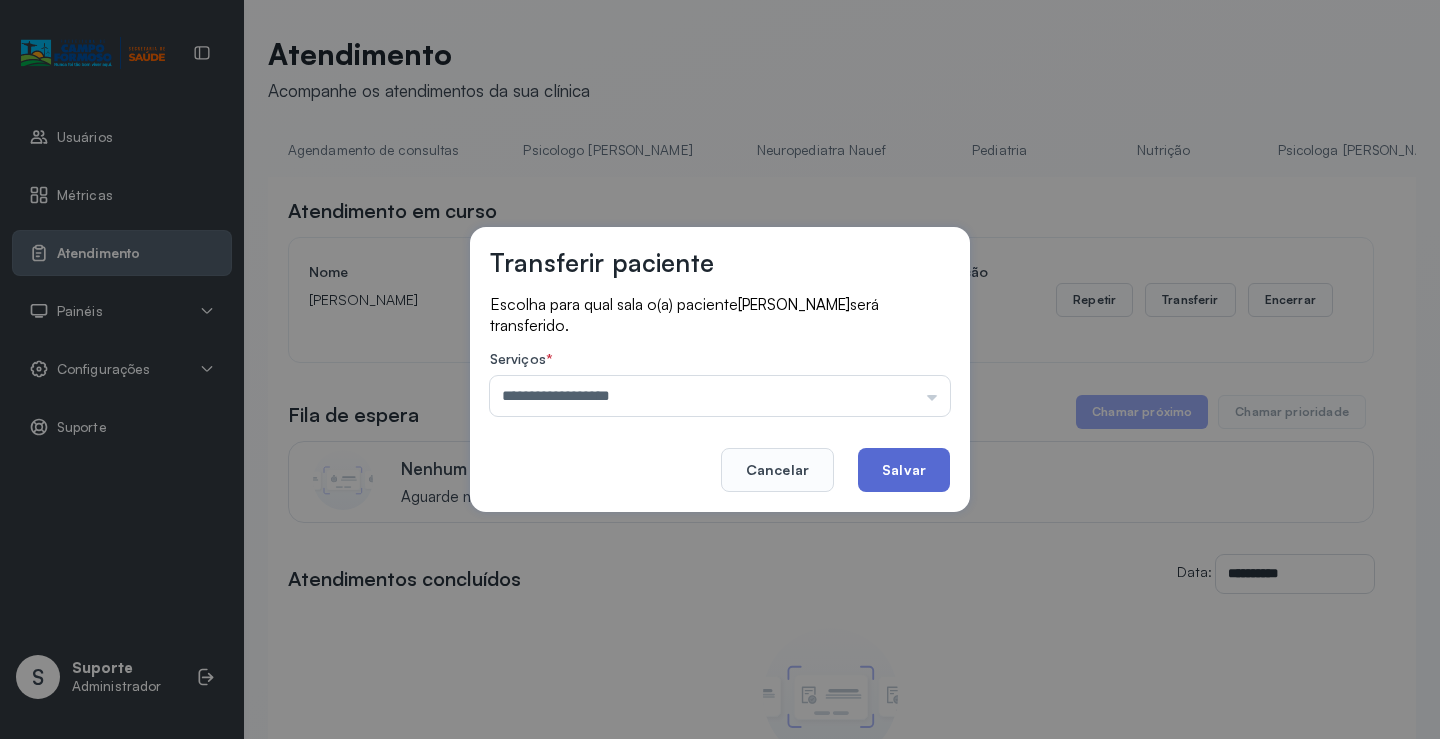 click on "Salvar" 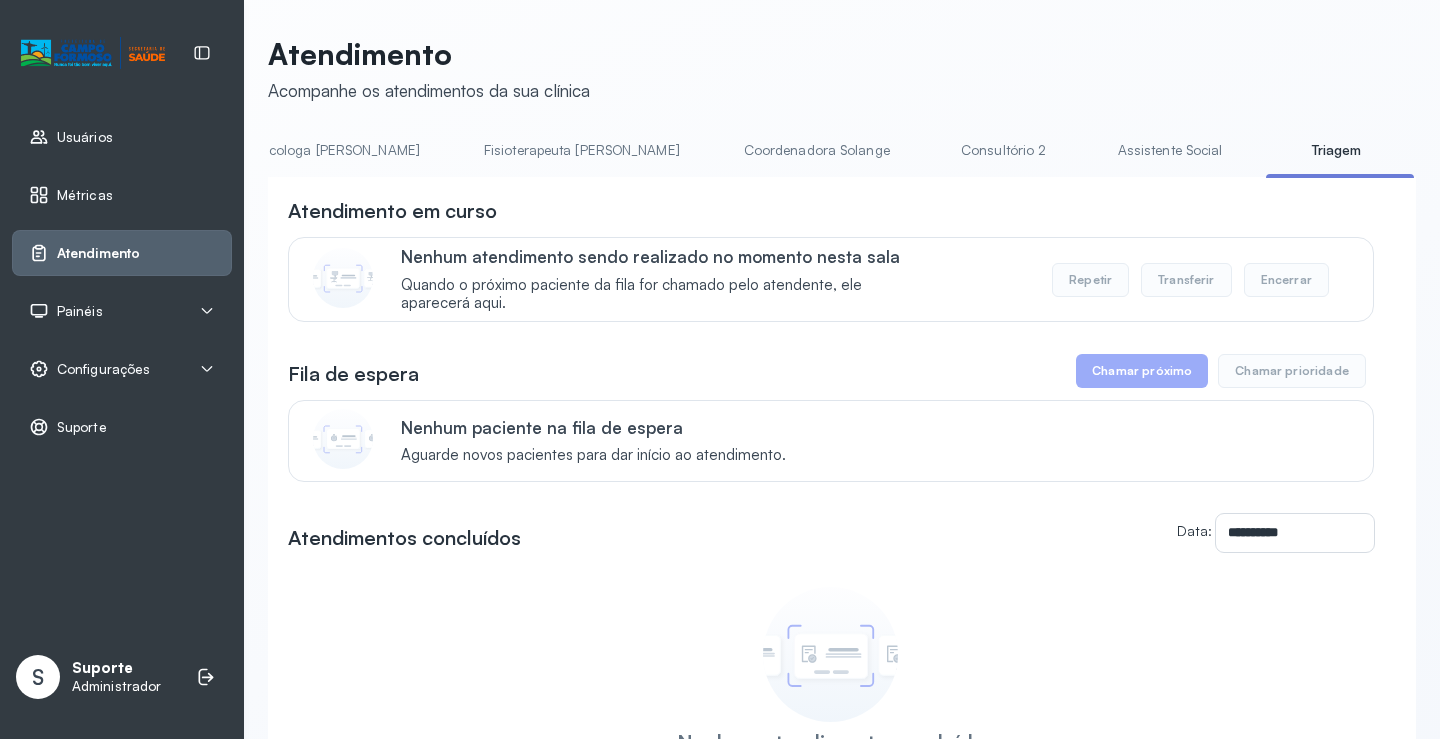 scroll, scrollTop: 0, scrollLeft: 1089, axis: horizontal 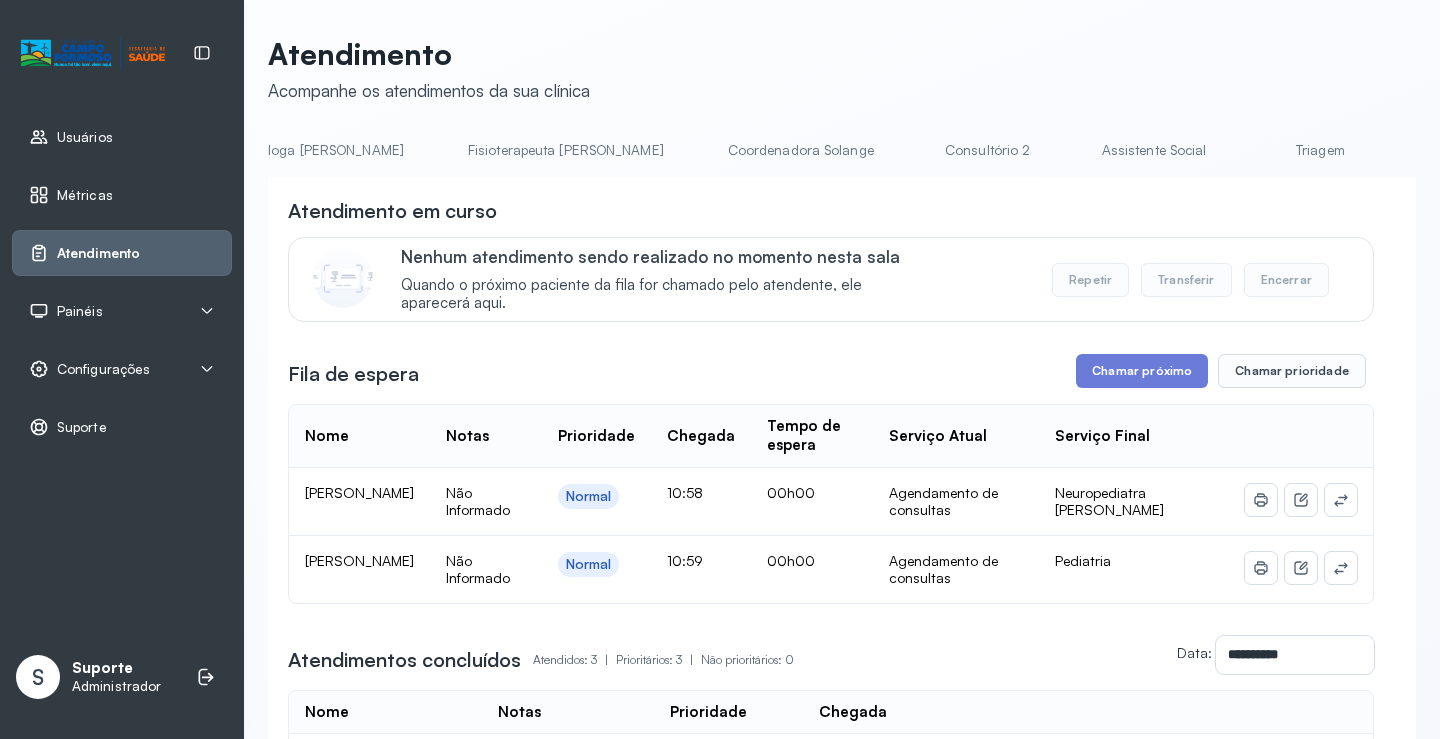 click on "Triagem" at bounding box center (1320, 150) 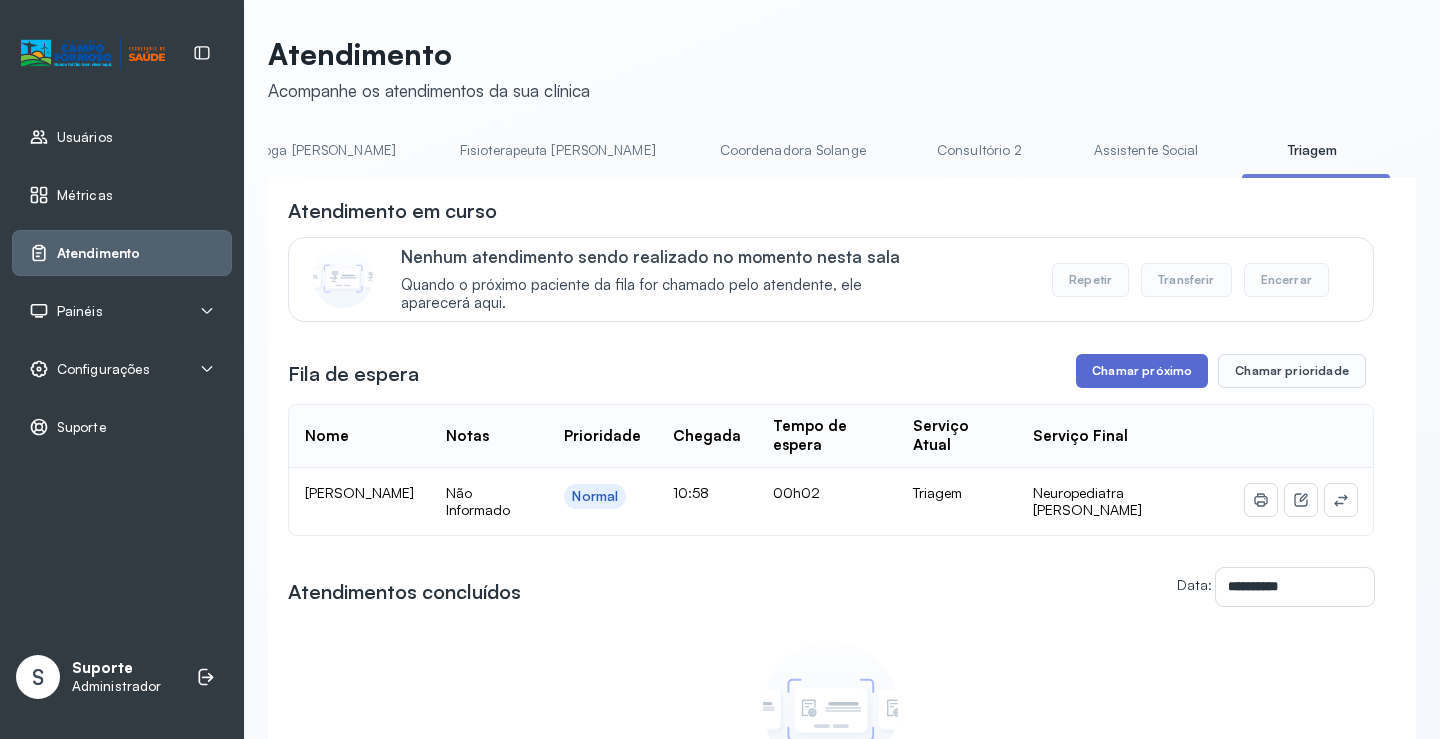 click on "Chamar próximo" at bounding box center [1142, 371] 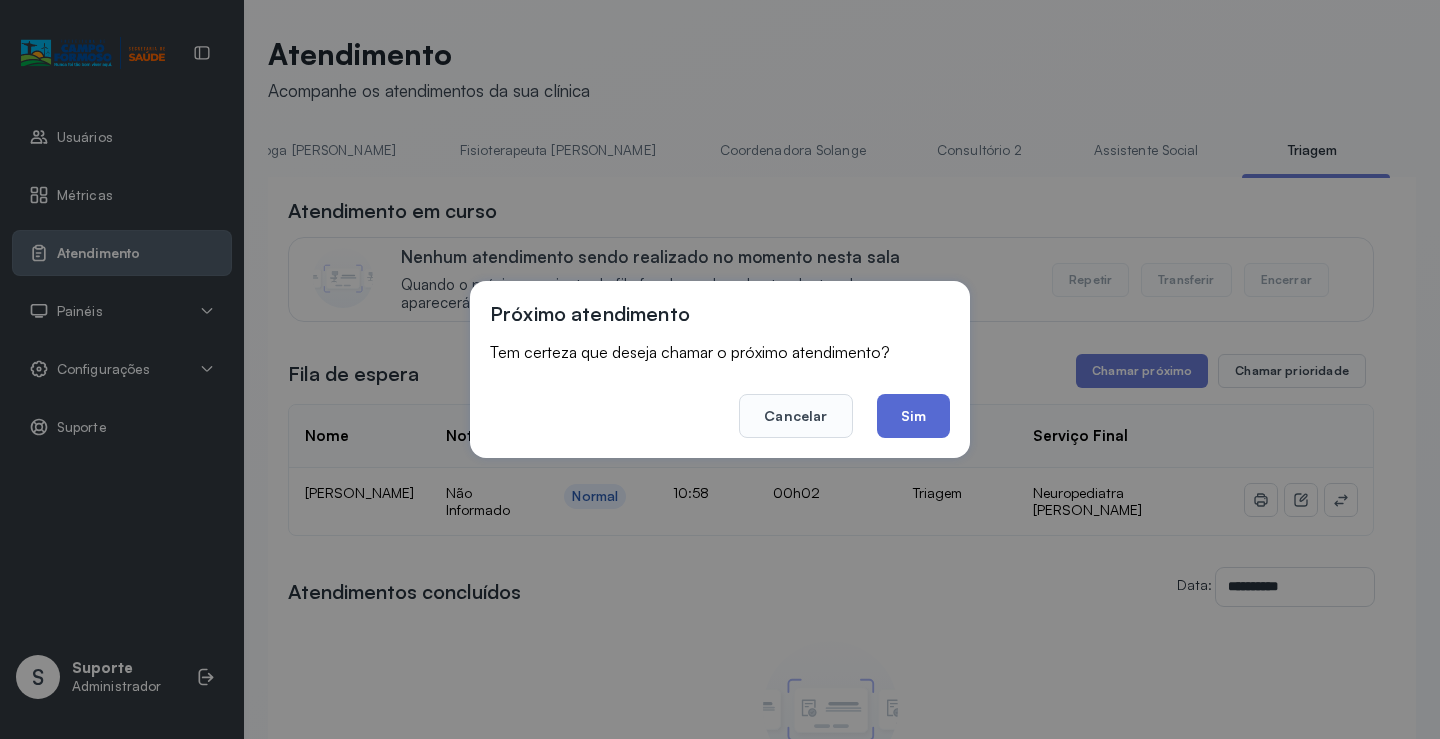 click on "Sim" 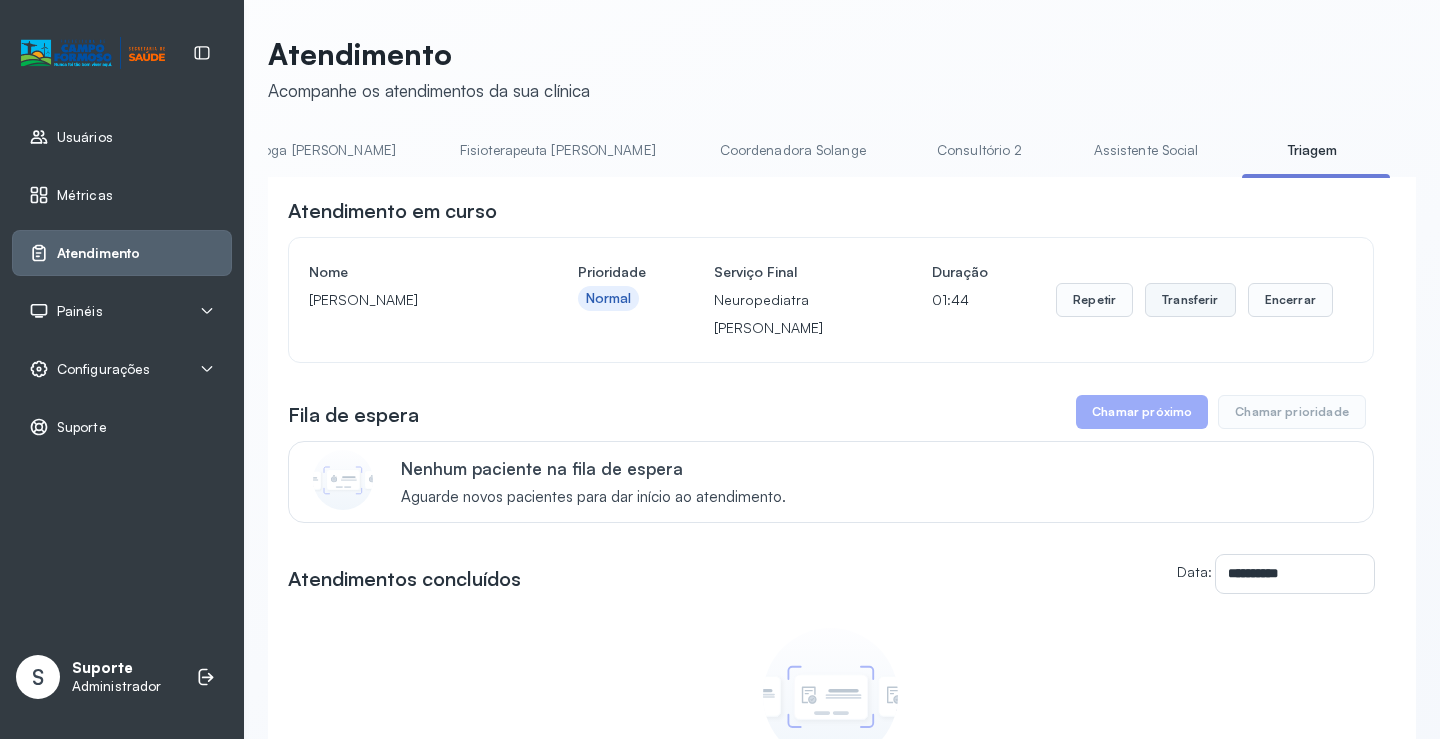click on "Transferir" at bounding box center [1190, 300] 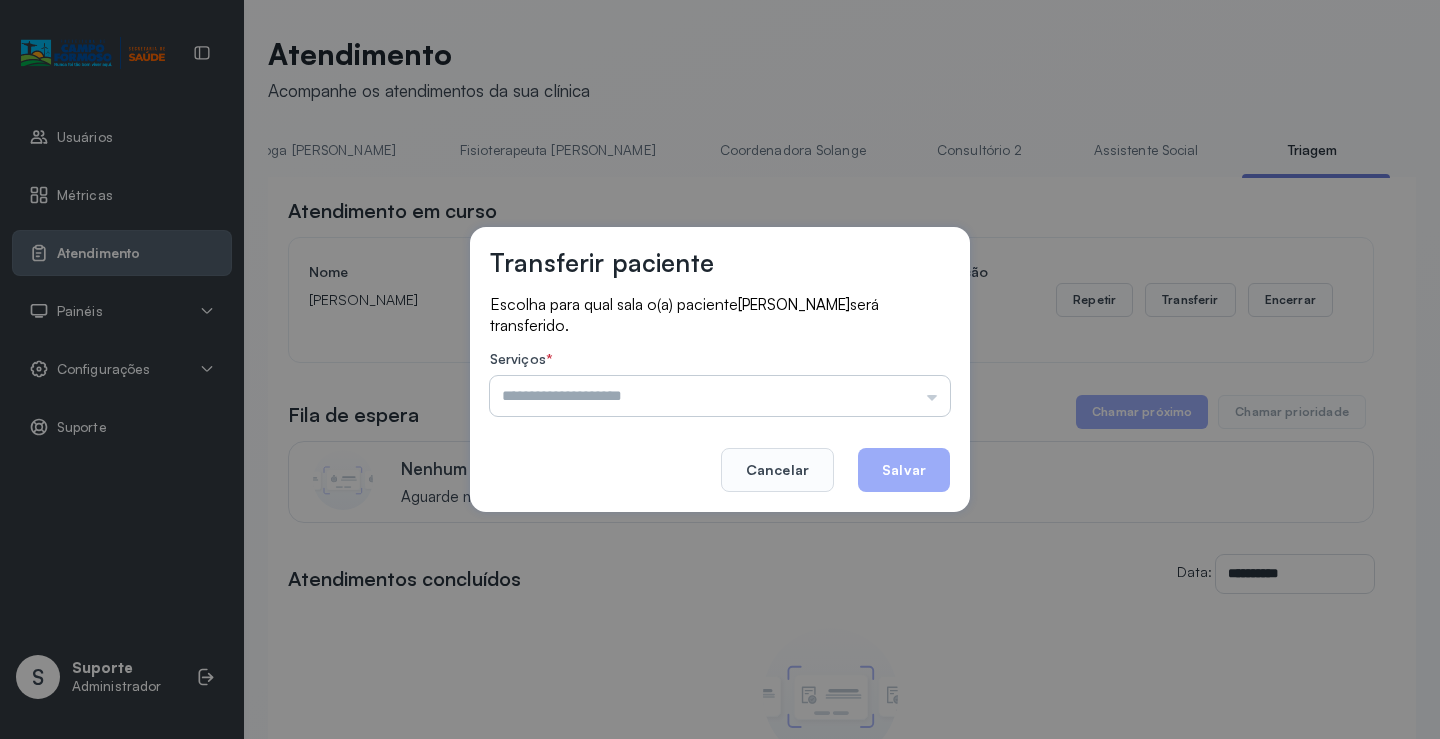 click at bounding box center [720, 396] 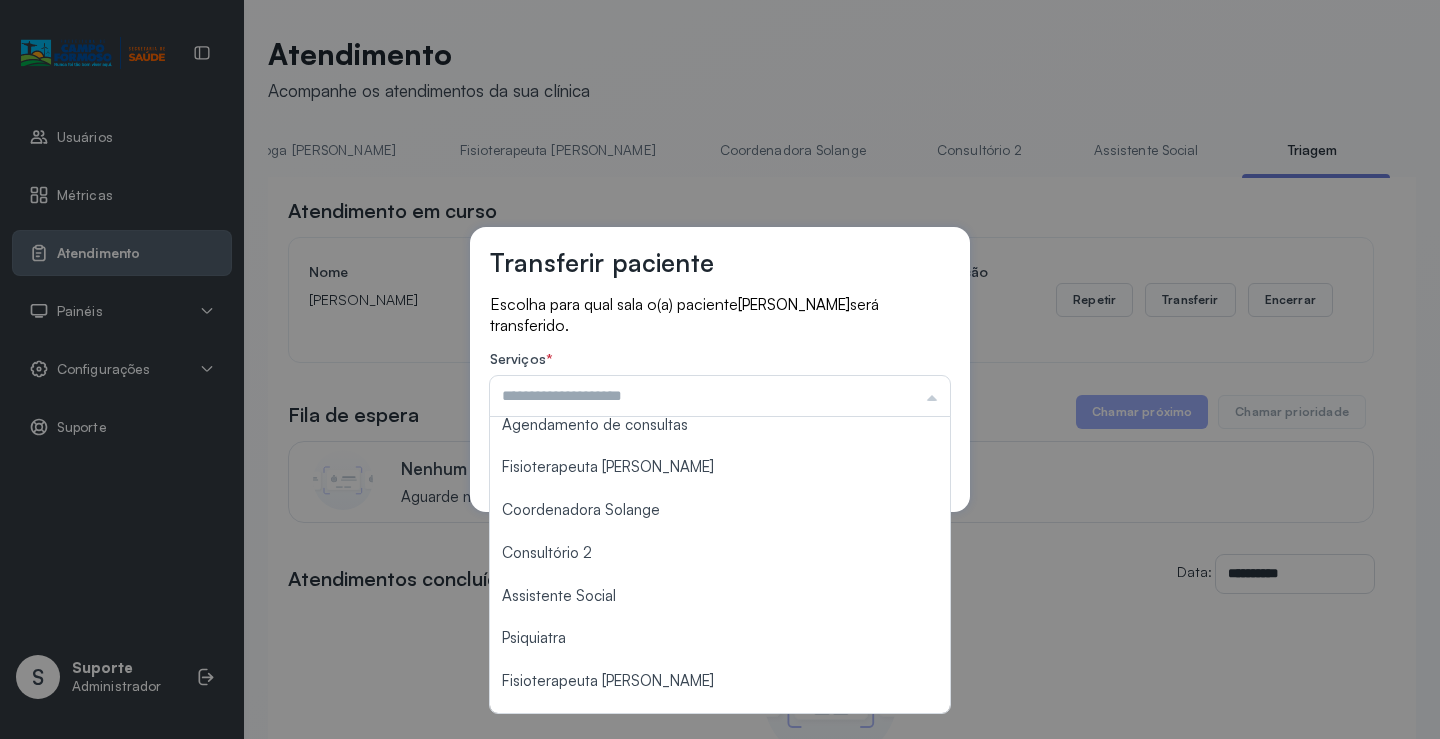 scroll, scrollTop: 303, scrollLeft: 0, axis: vertical 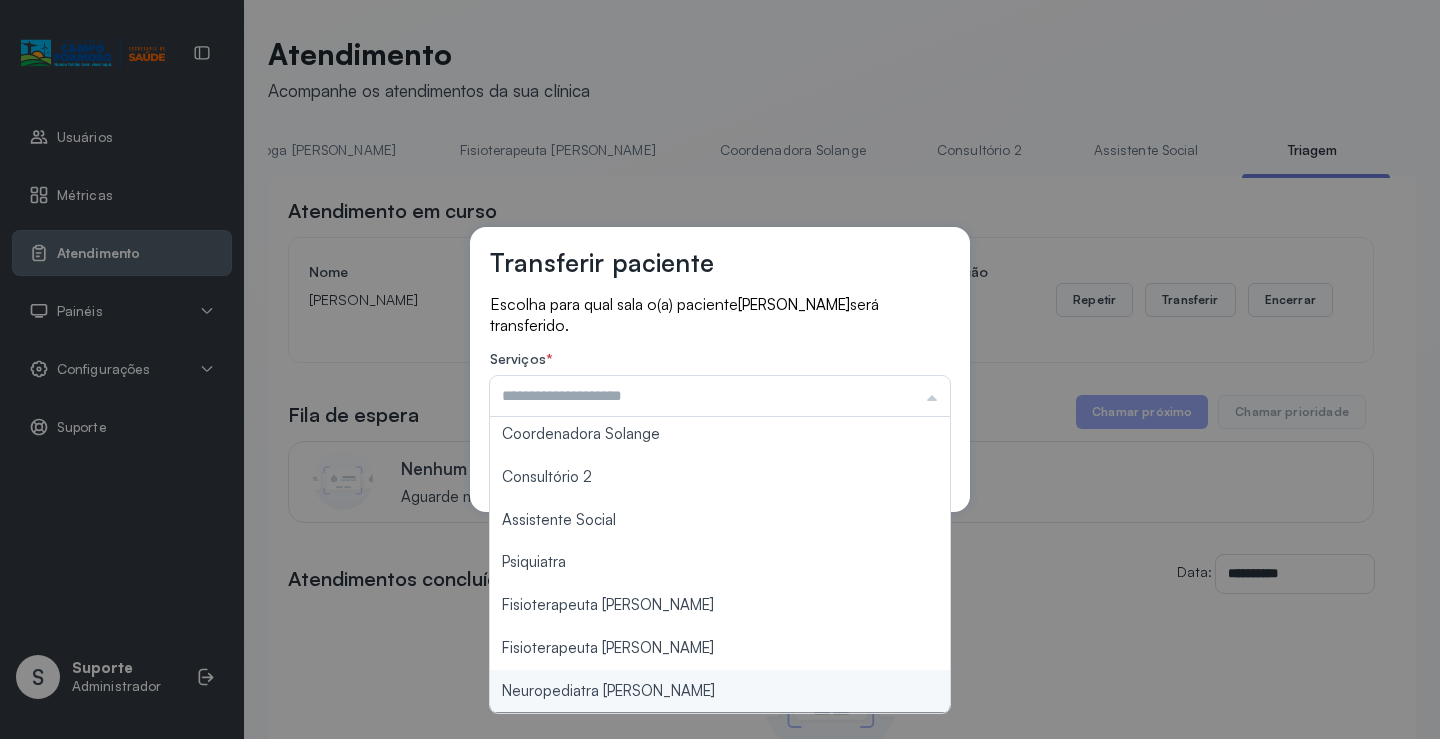 type on "**********" 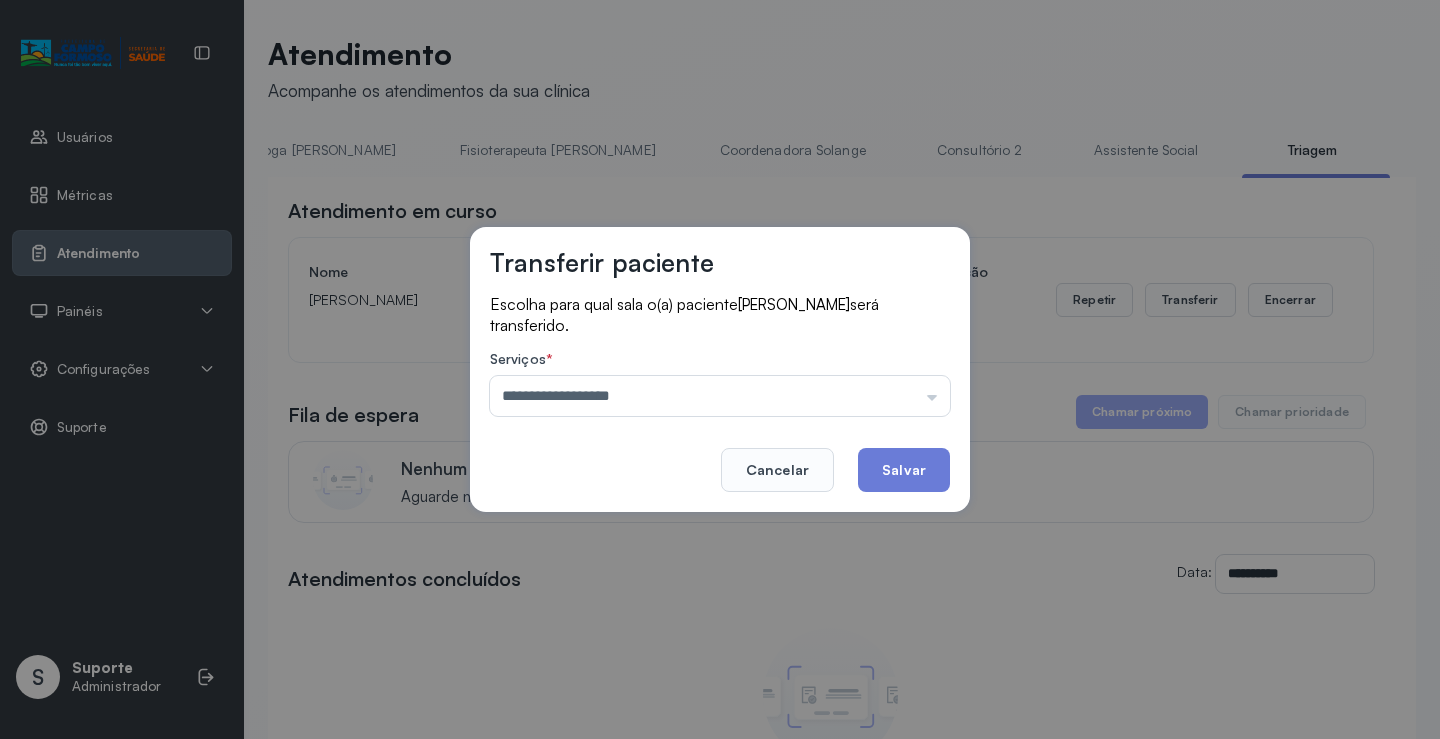 click on "**********" at bounding box center [720, 369] 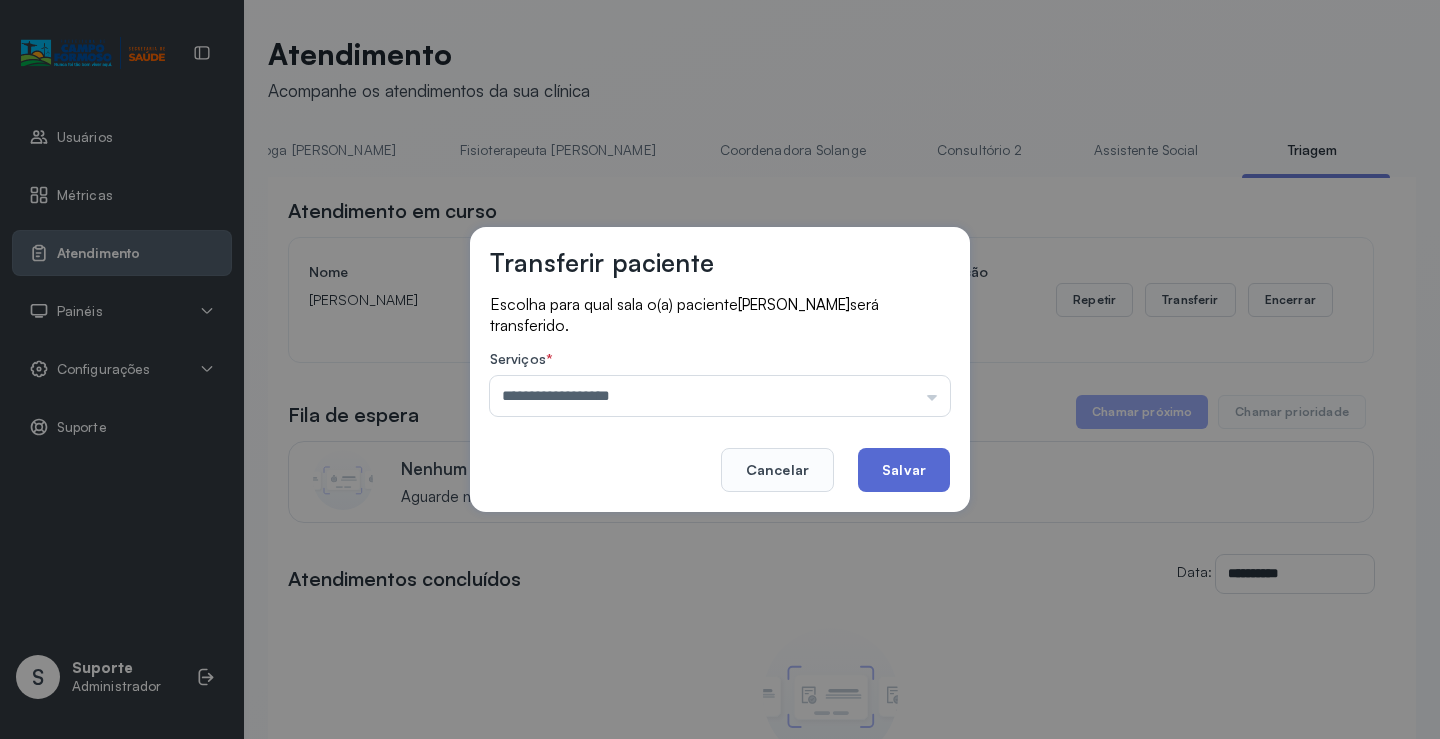 click on "Salvar" 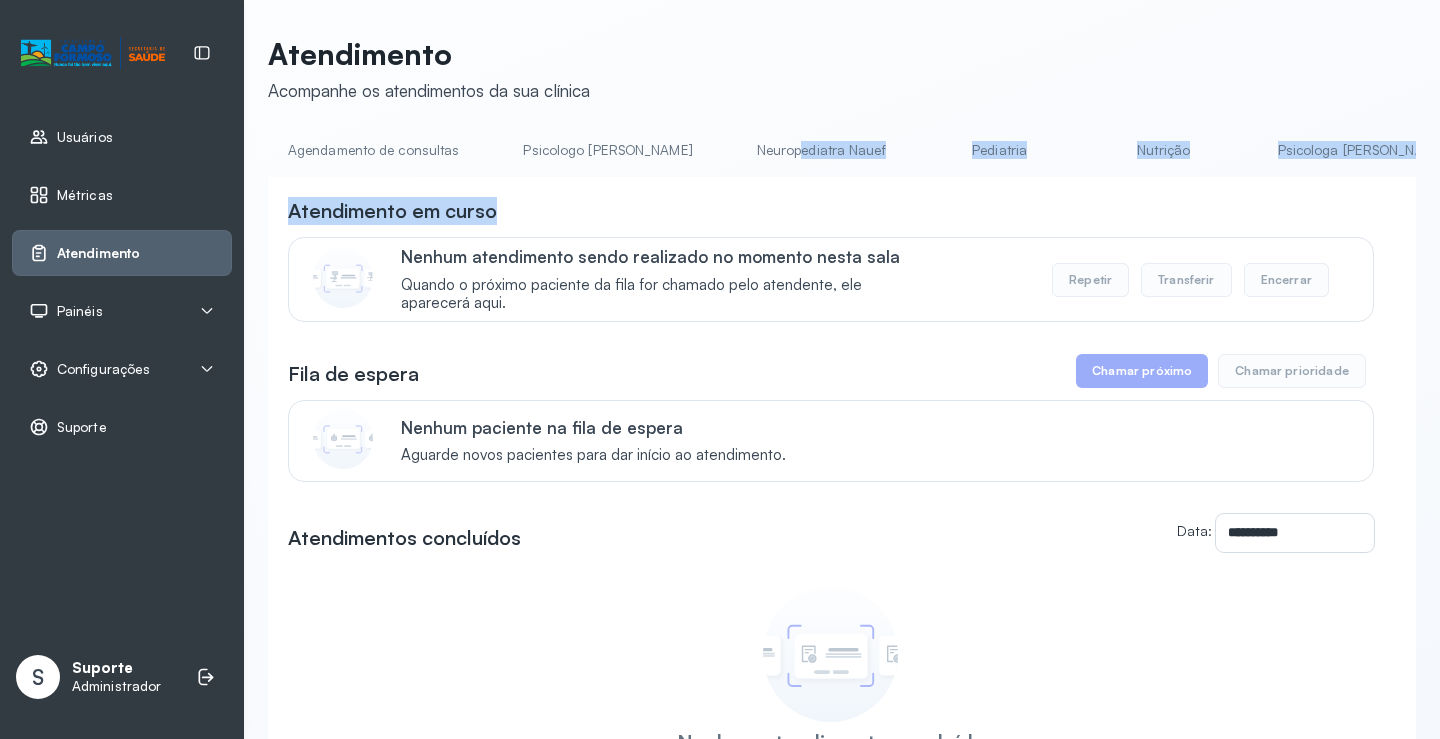 drag, startPoint x: 725, startPoint y: 177, endPoint x: 883, endPoint y: 194, distance: 158.91193 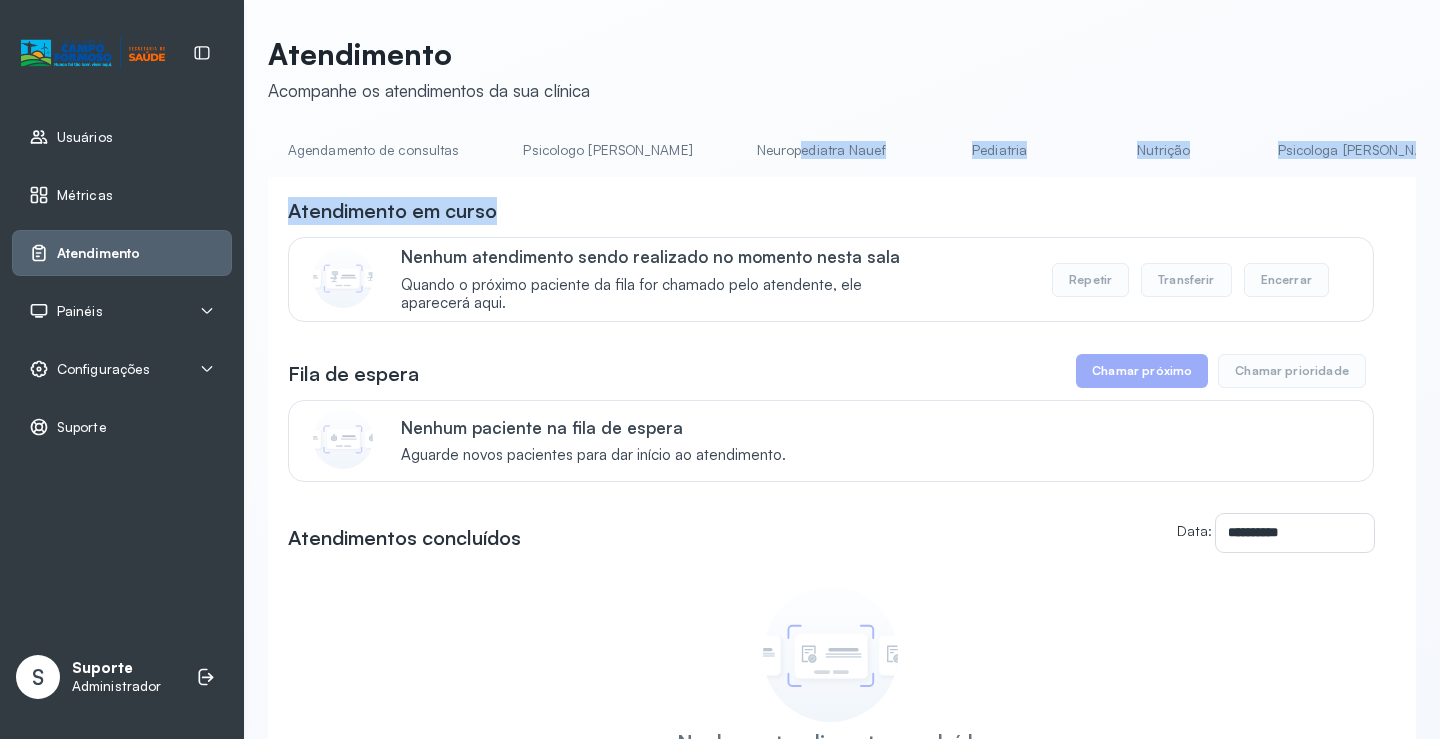 click on "**********" 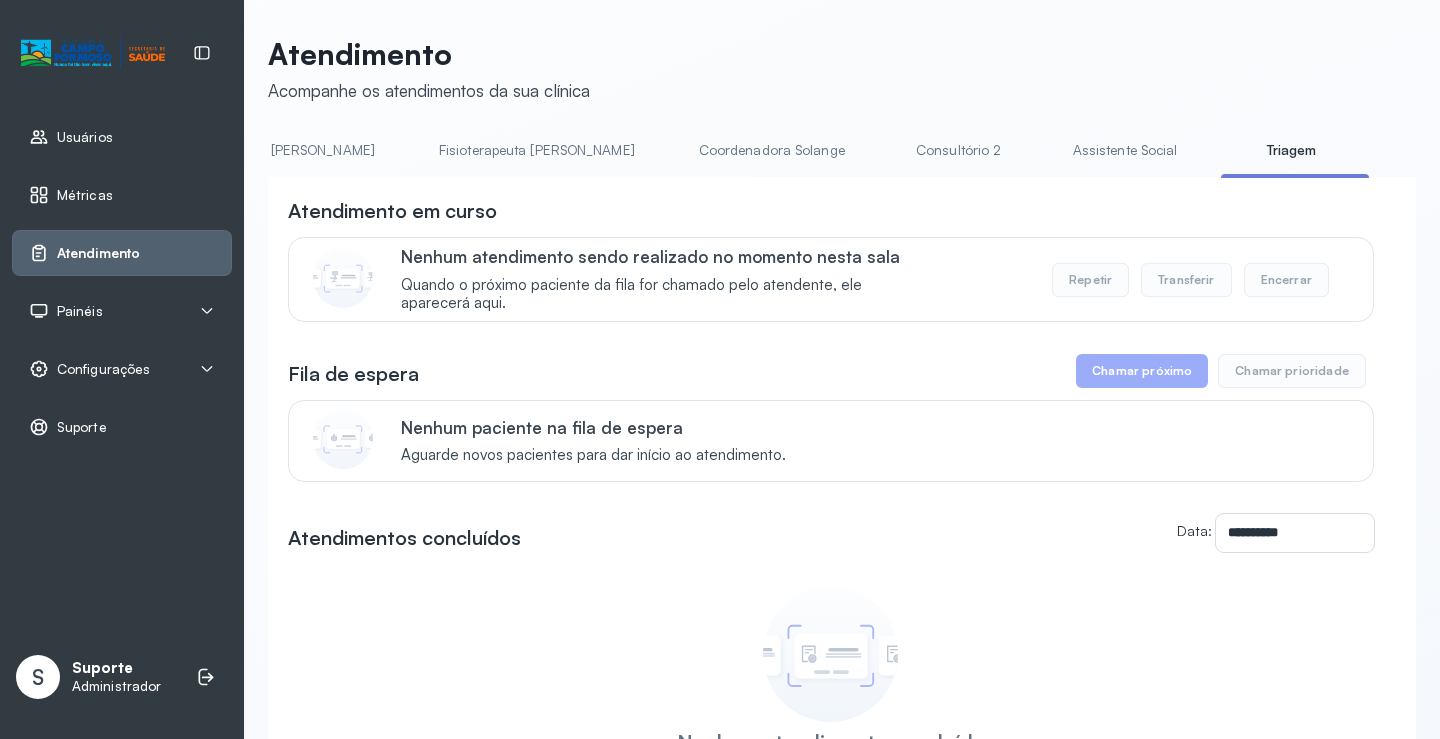 scroll, scrollTop: 0, scrollLeft: 1080, axis: horizontal 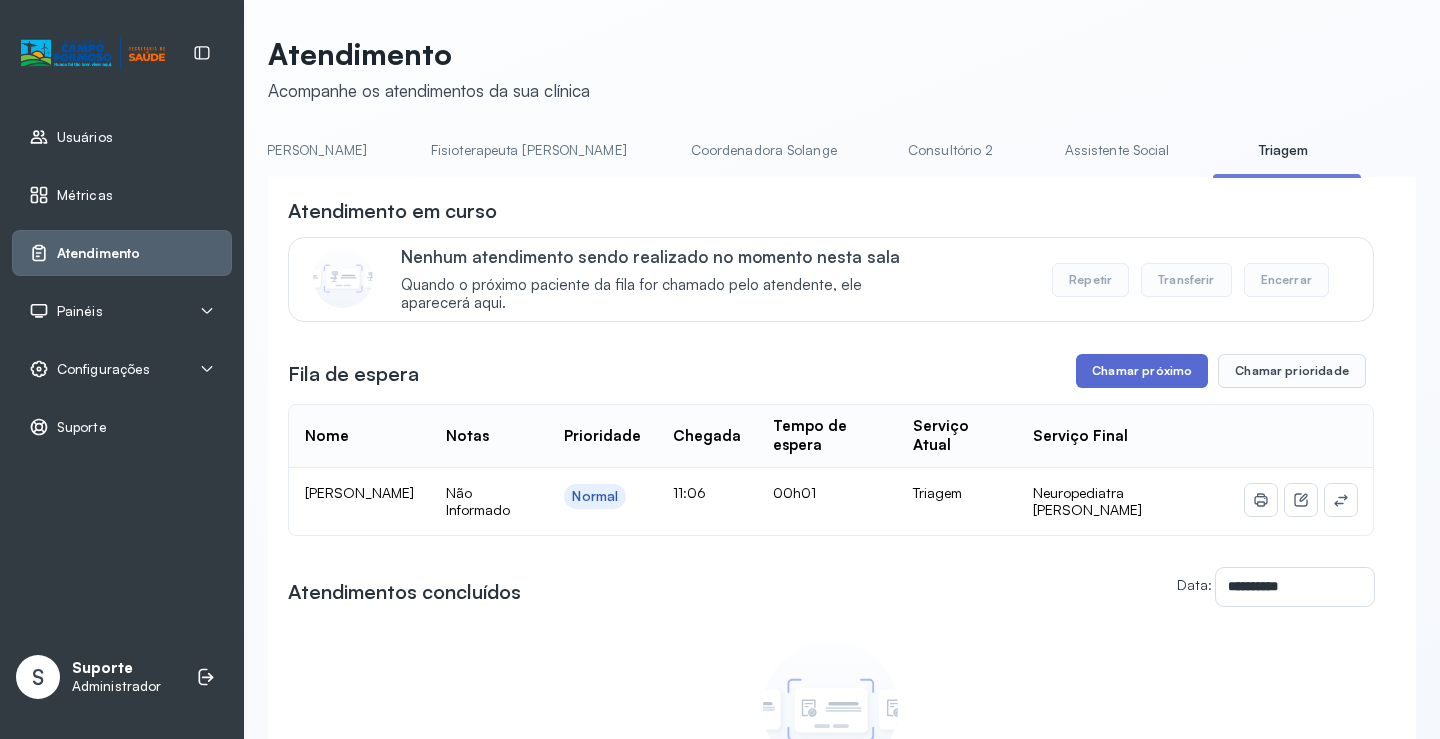 click on "Chamar próximo" at bounding box center [1142, 371] 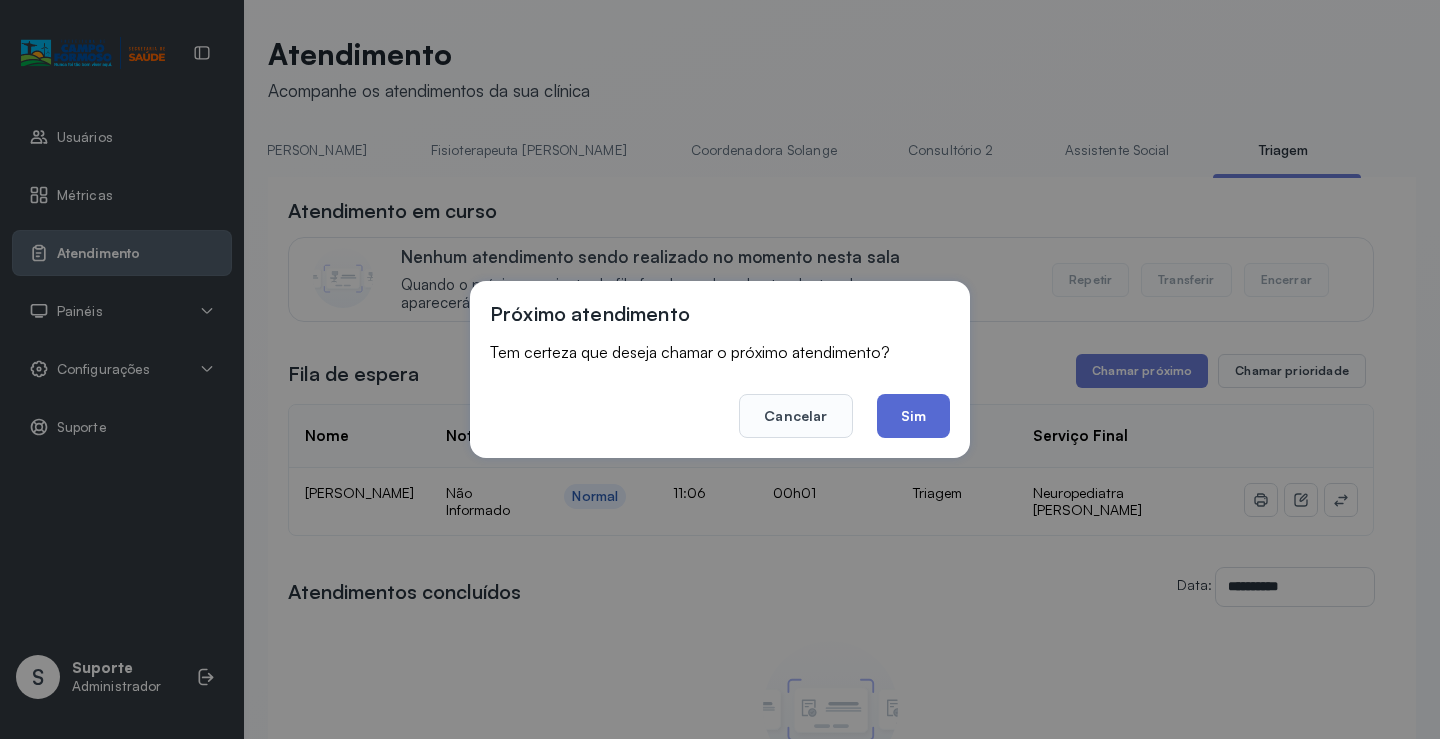 click on "Sim" 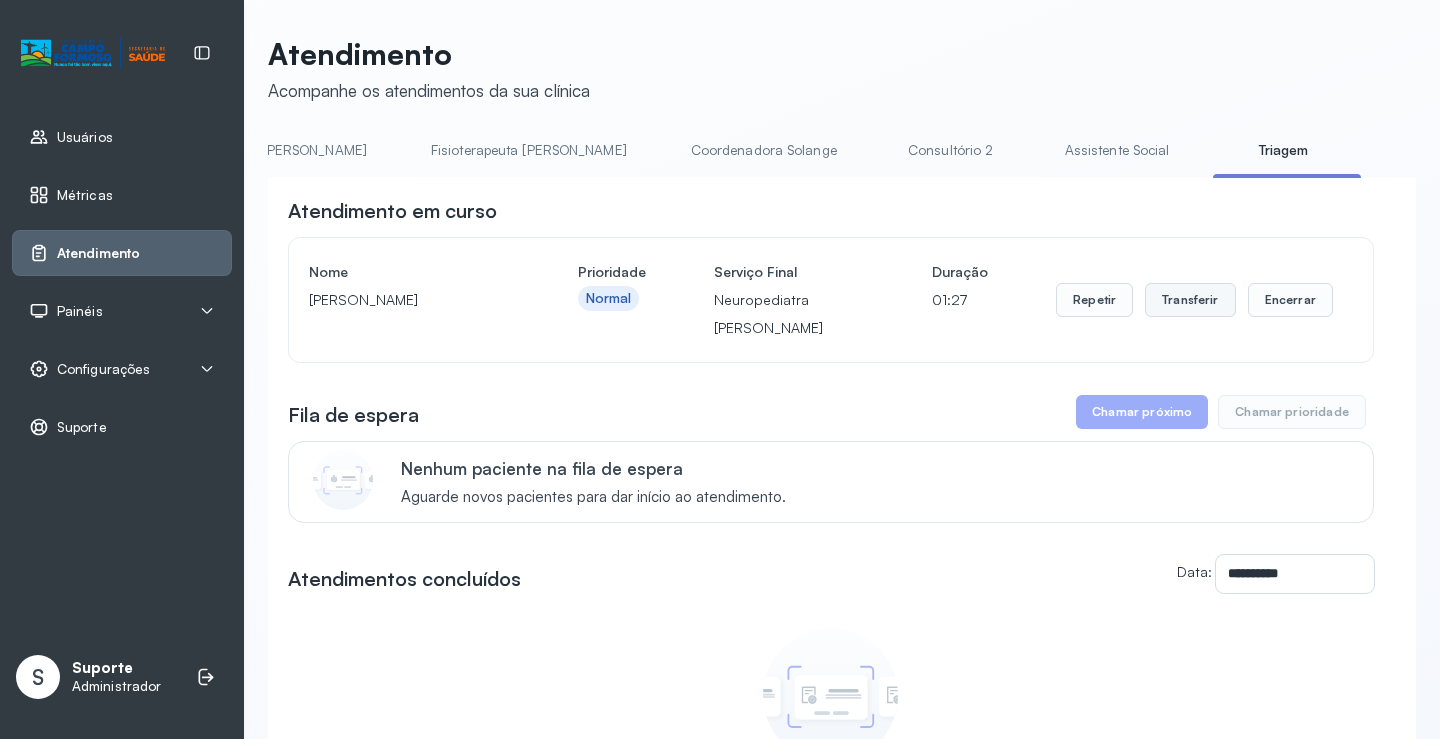 click on "Transferir" at bounding box center (1190, 300) 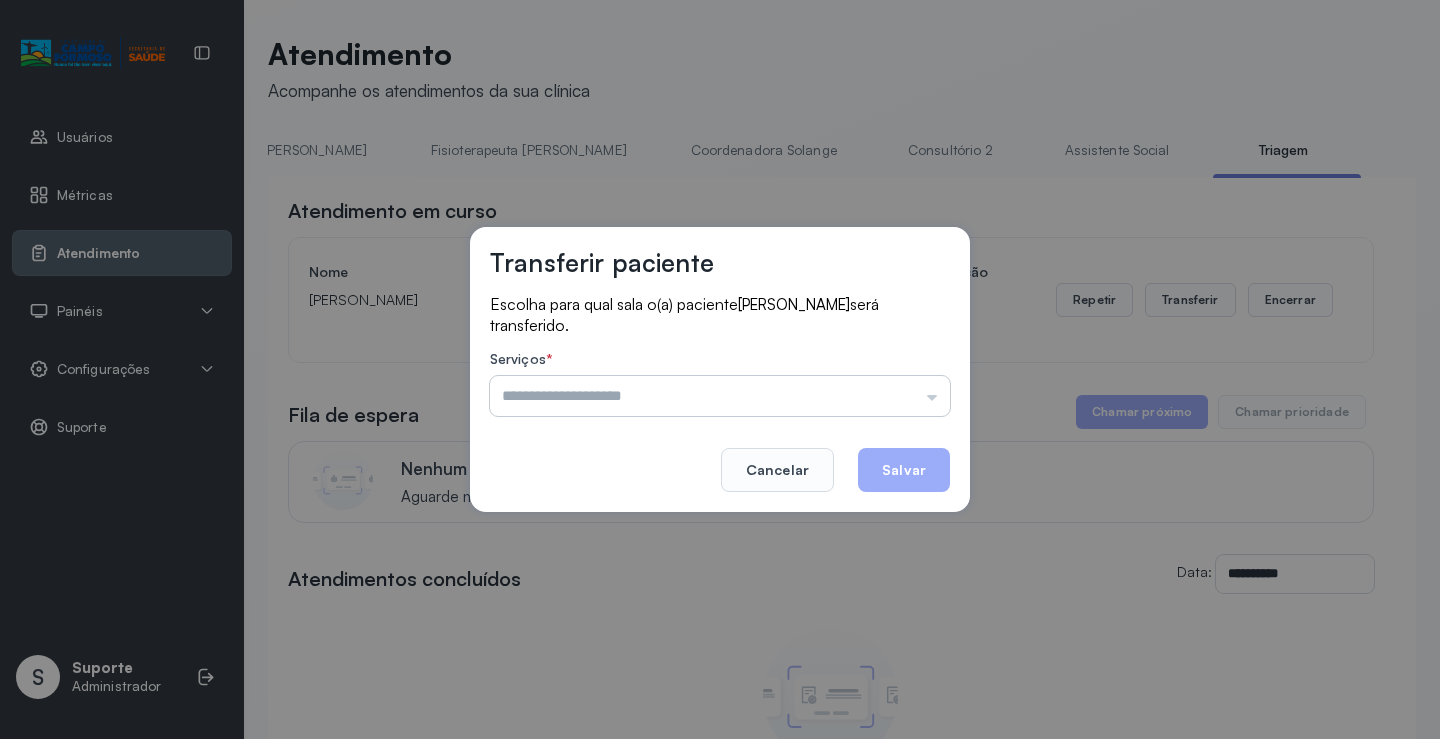 click at bounding box center (720, 396) 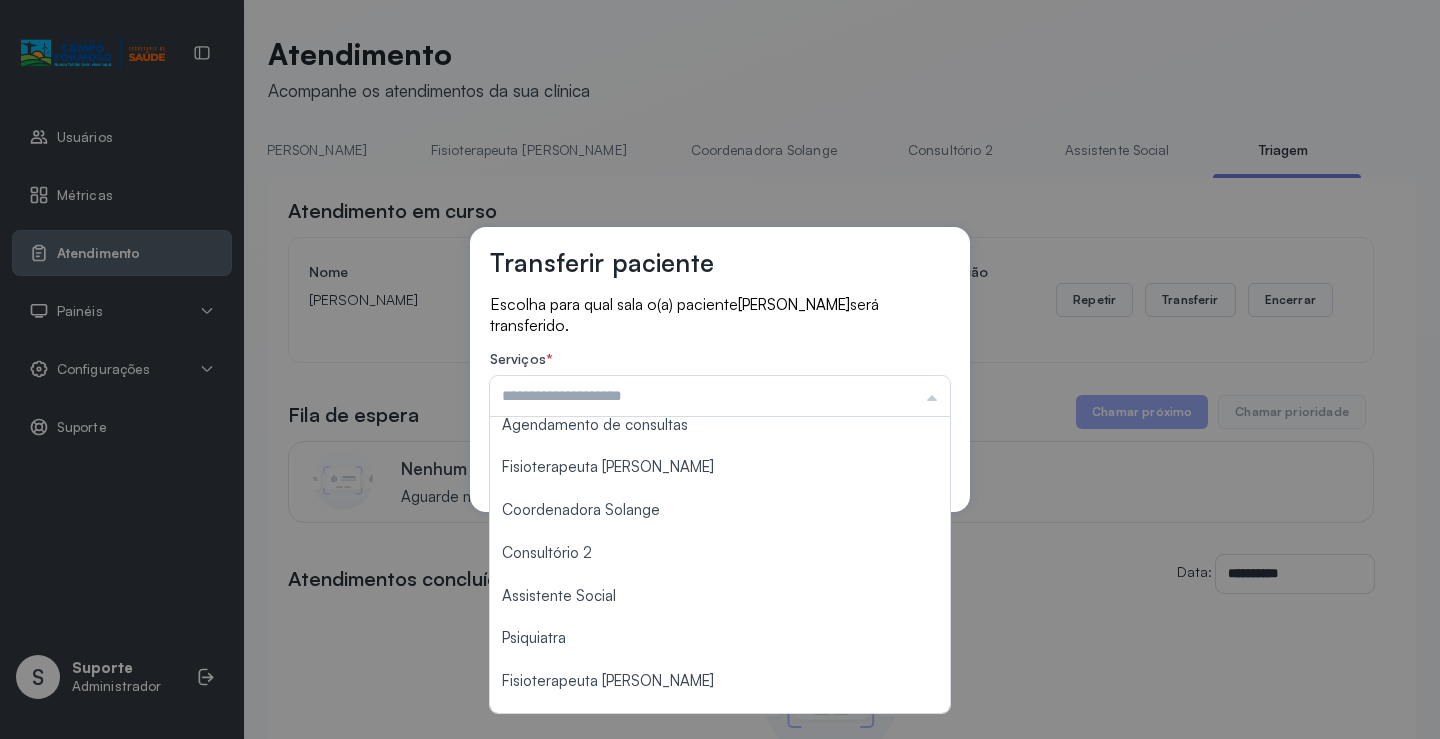 scroll, scrollTop: 302, scrollLeft: 0, axis: vertical 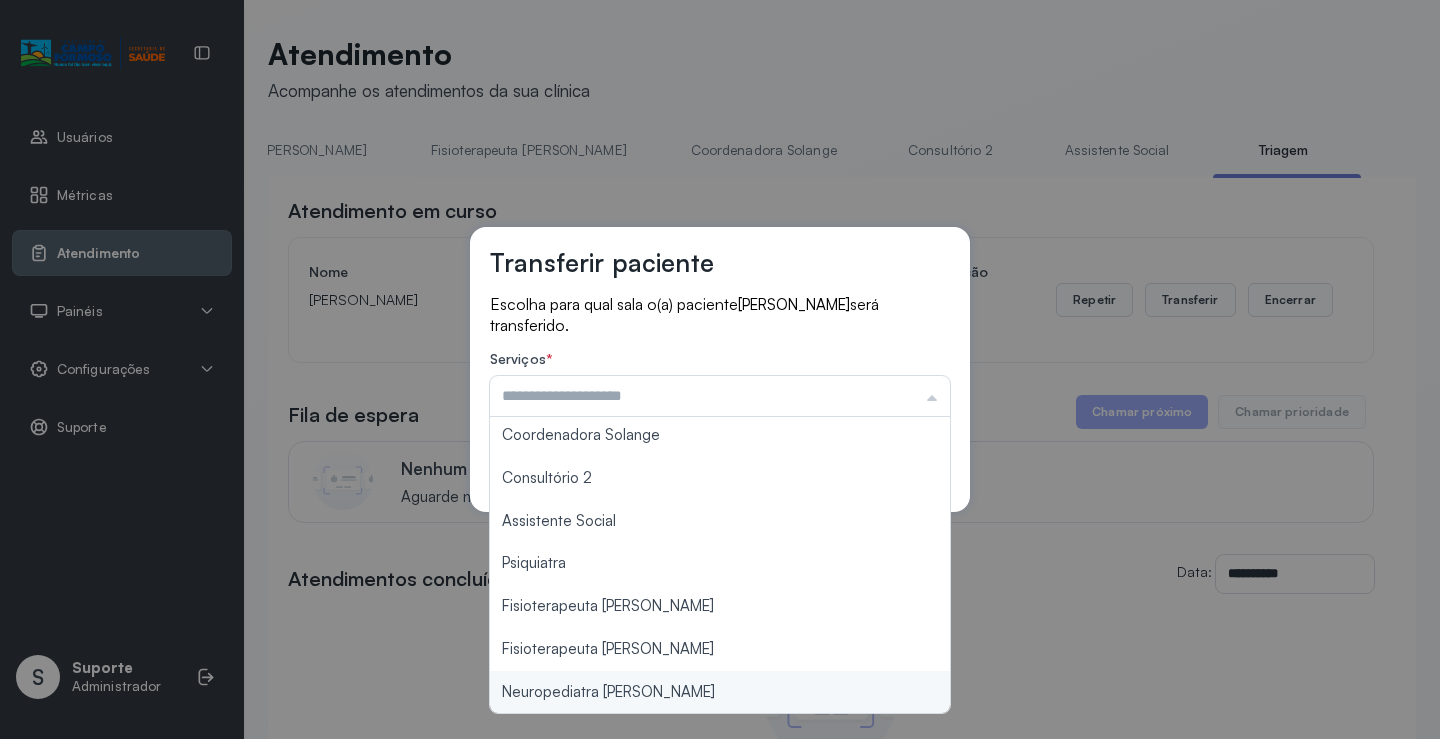 type on "**********" 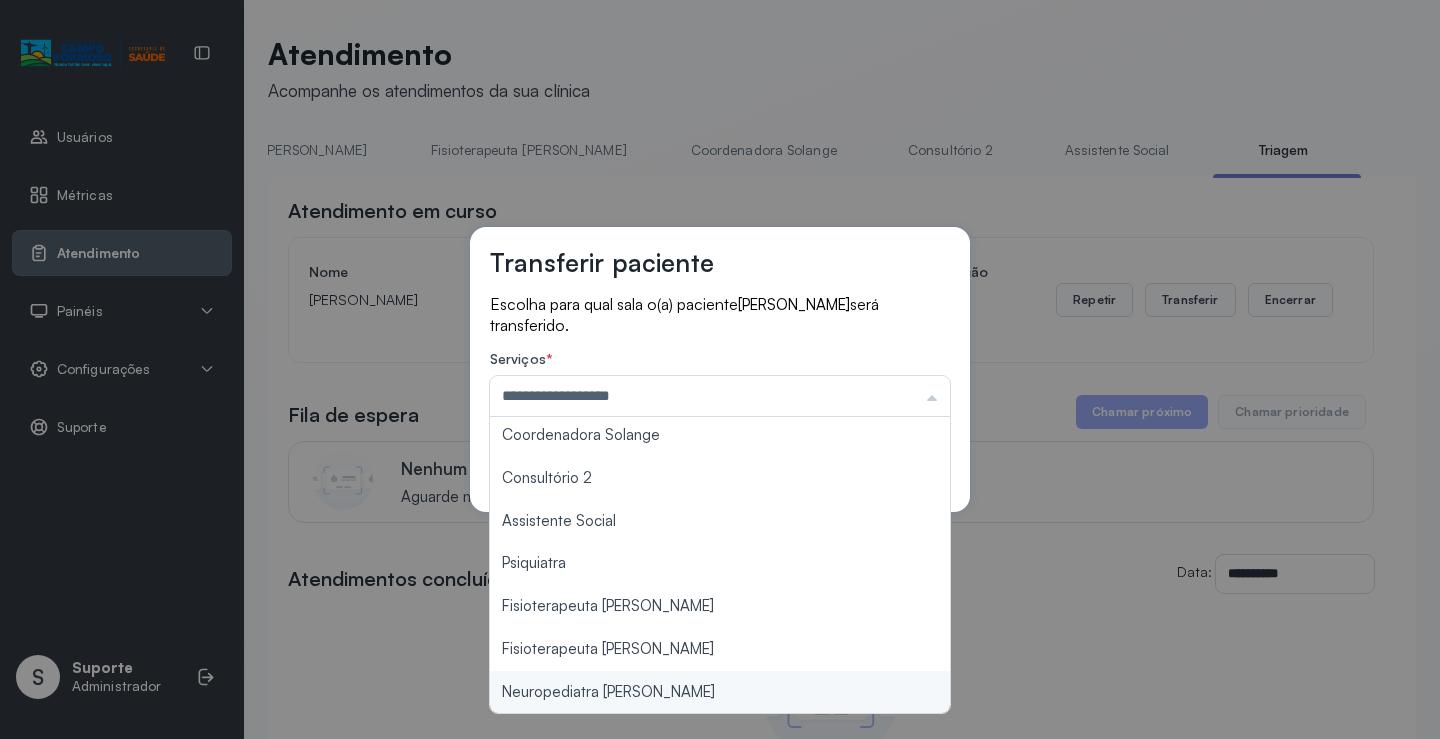 click on "**********" at bounding box center (720, 369) 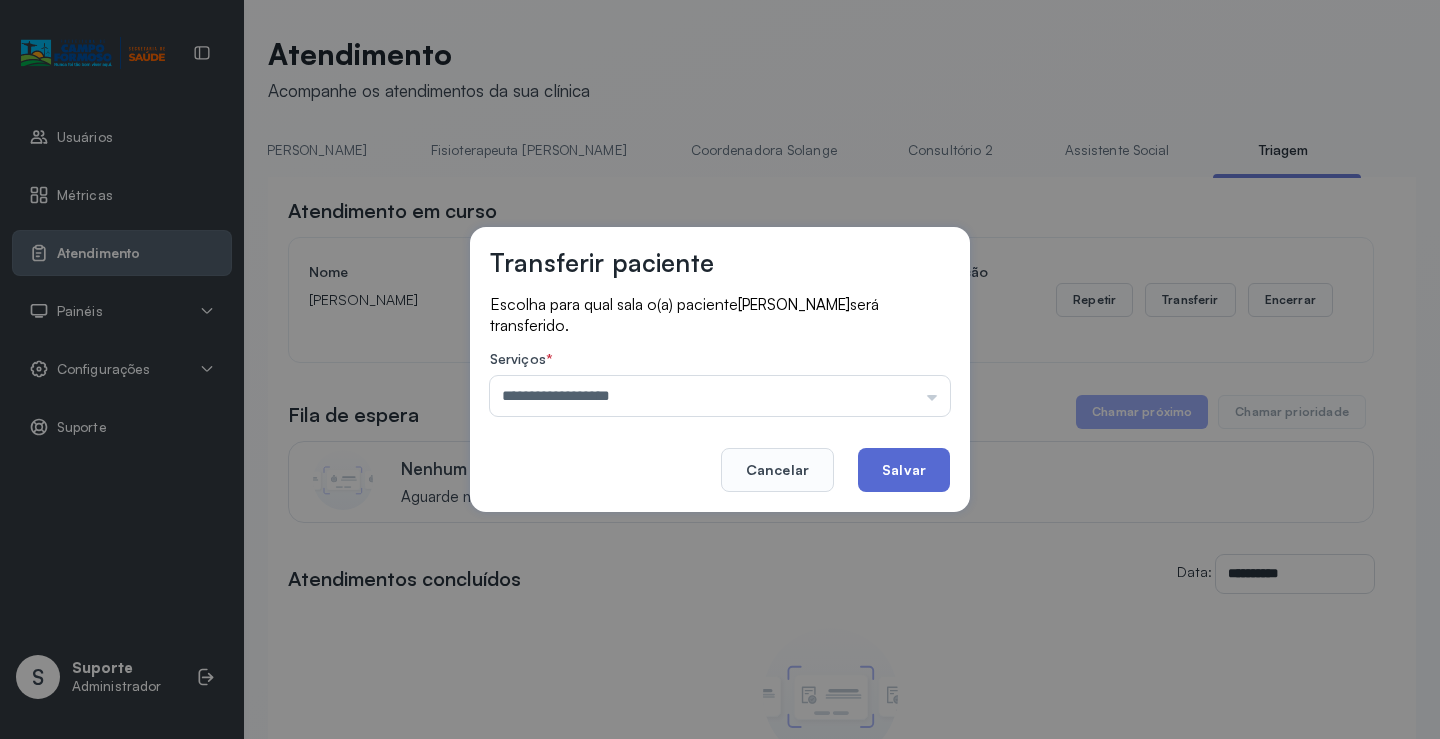 click on "Salvar" 